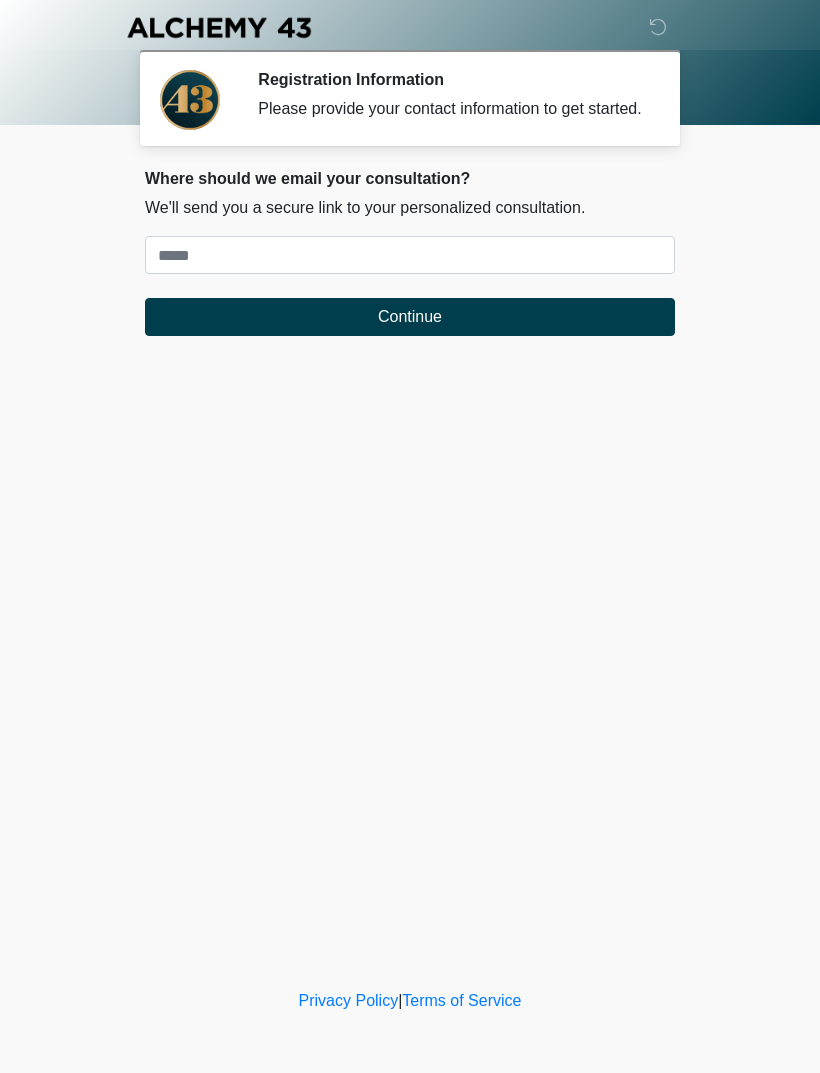scroll, scrollTop: 0, scrollLeft: 0, axis: both 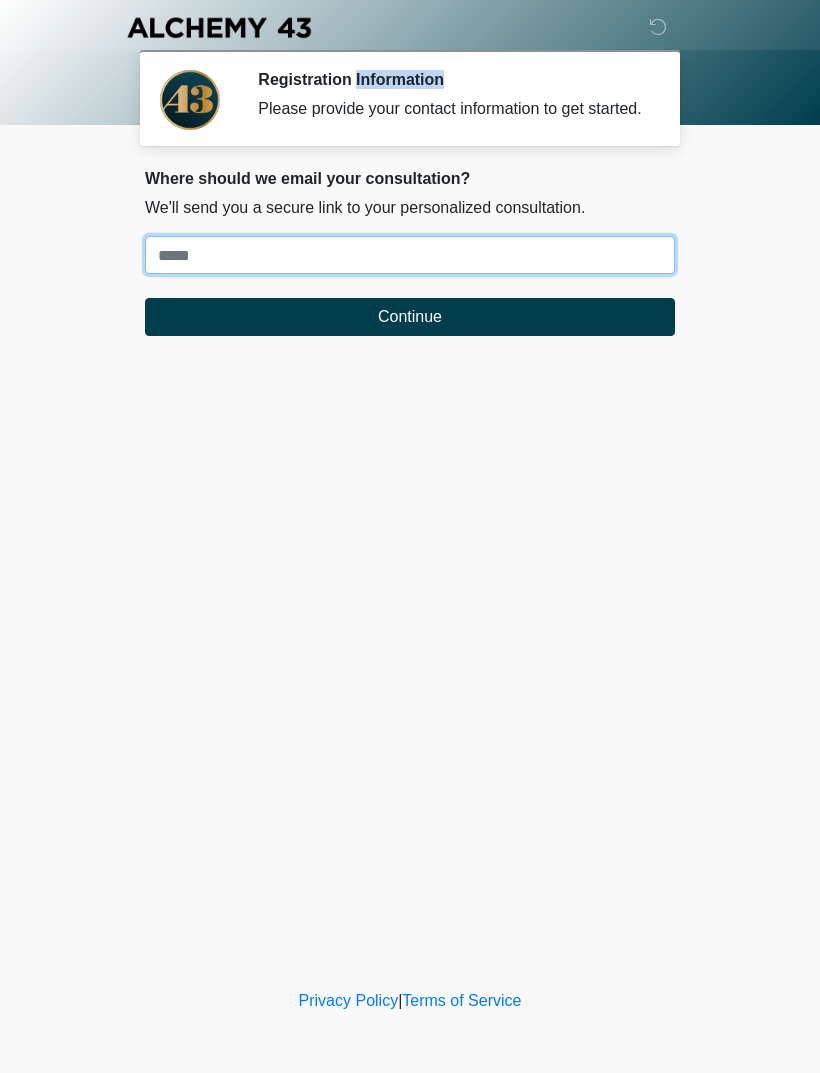 click on "Where should we email your treatment plan?" at bounding box center [410, 255] 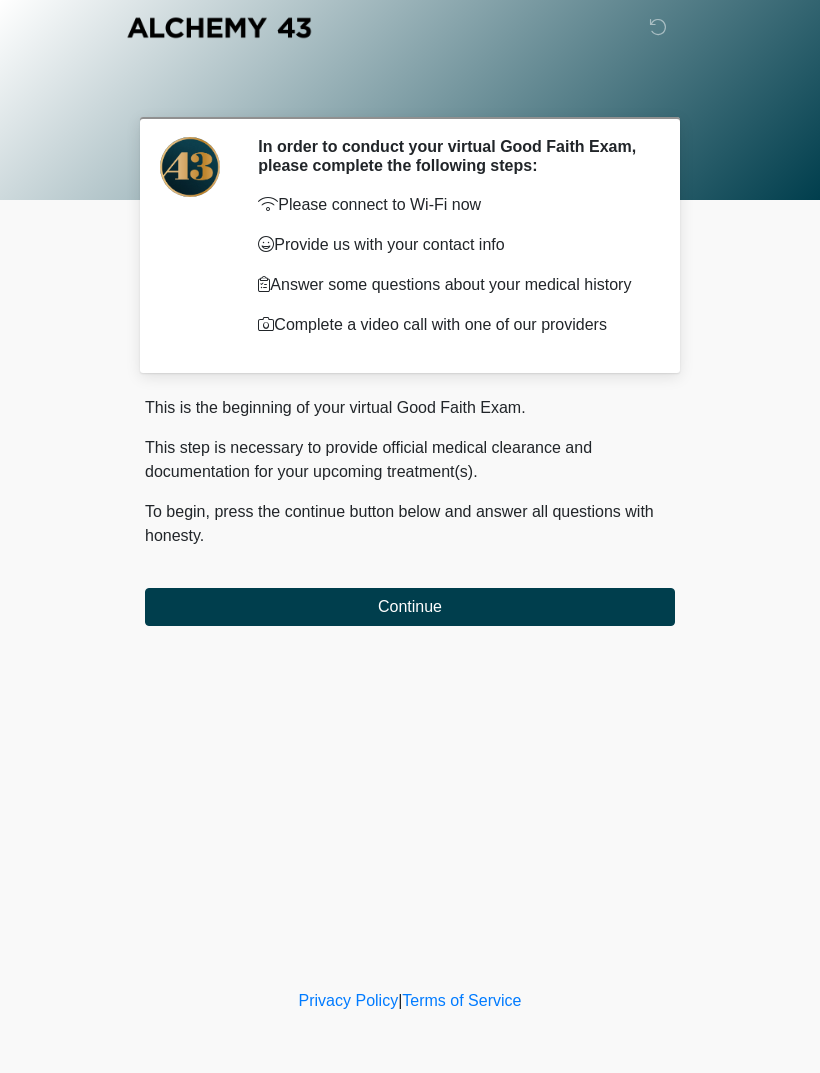 scroll, scrollTop: 0, scrollLeft: 0, axis: both 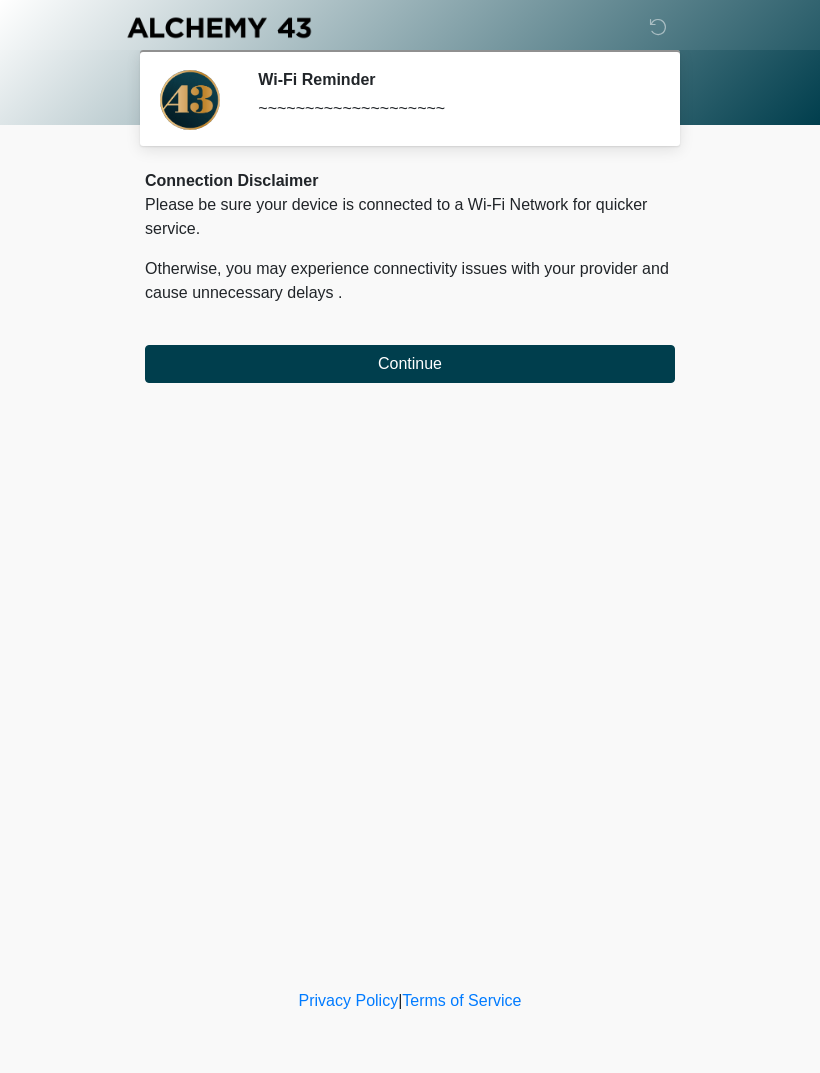 click on "Continue" at bounding box center (410, 364) 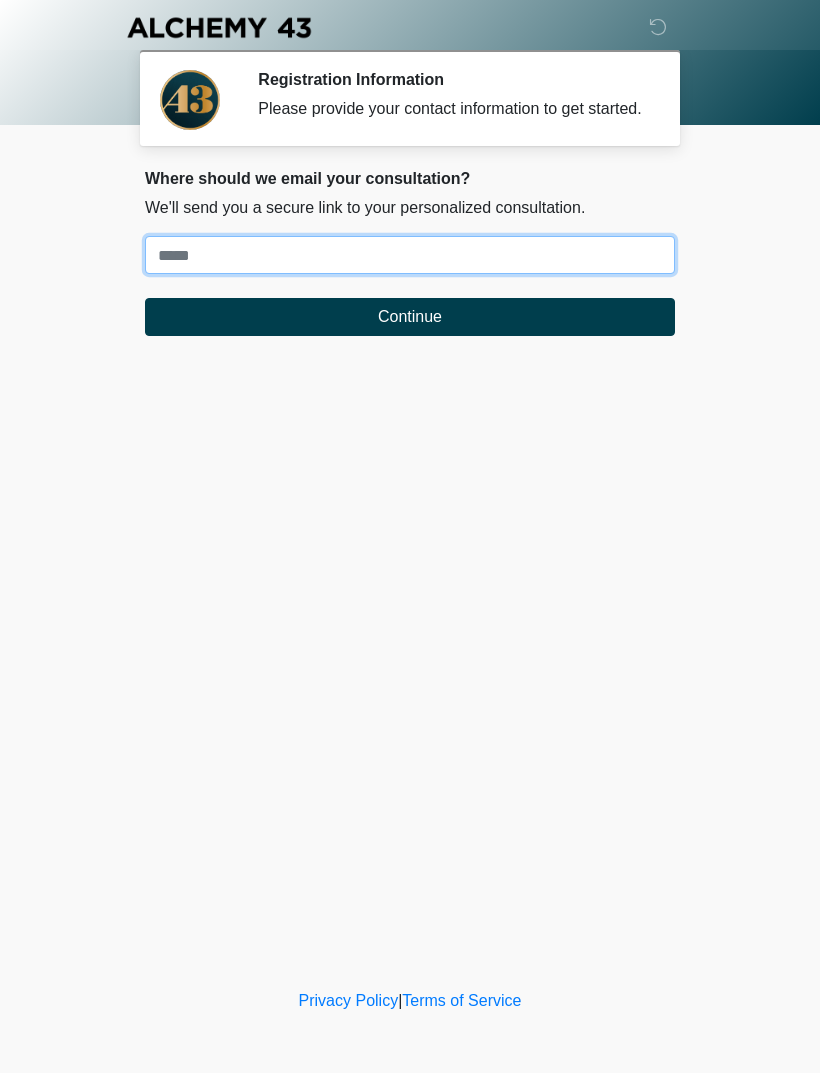 click on "Where should we email your treatment plan?" at bounding box center (410, 255) 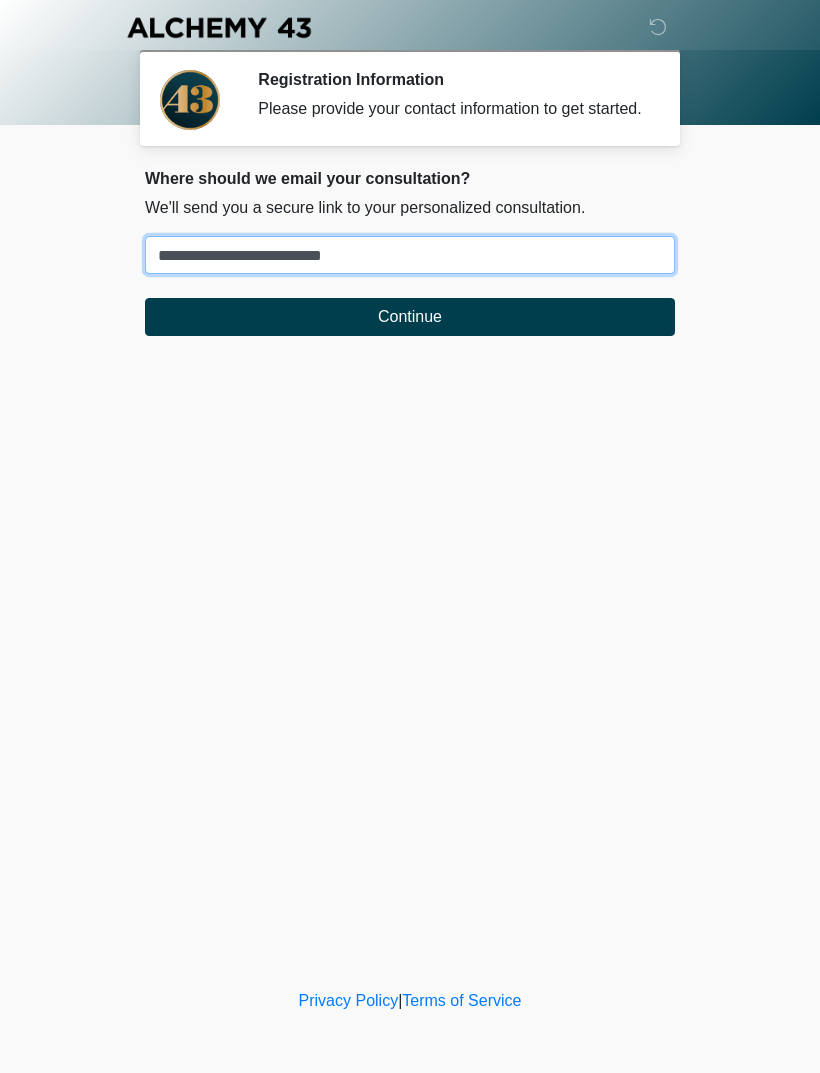 type on "**********" 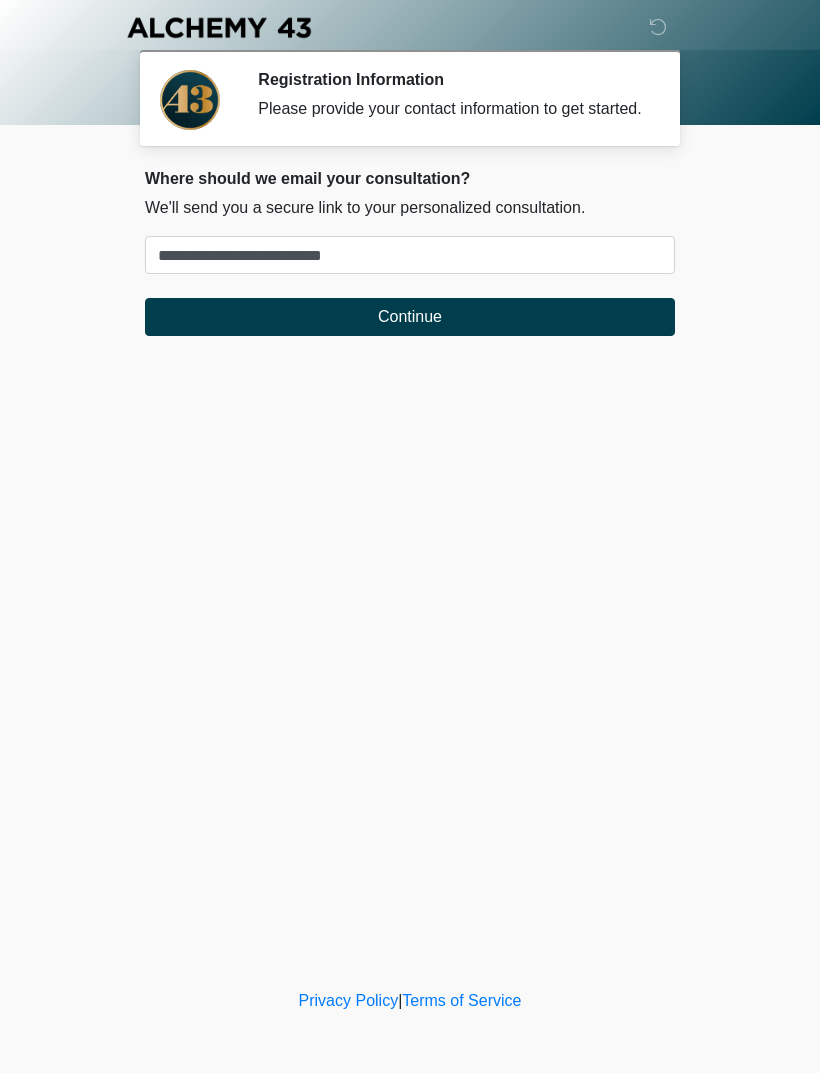 click on "Continue" at bounding box center [410, 317] 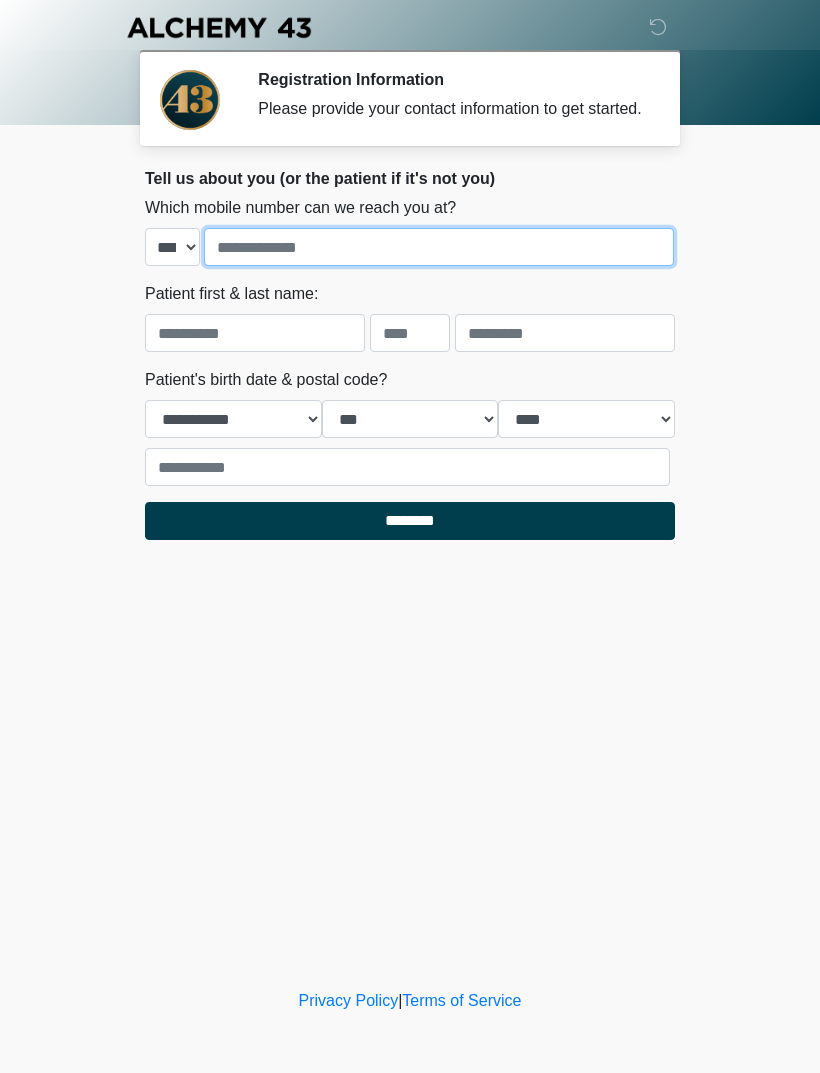 click at bounding box center [439, 247] 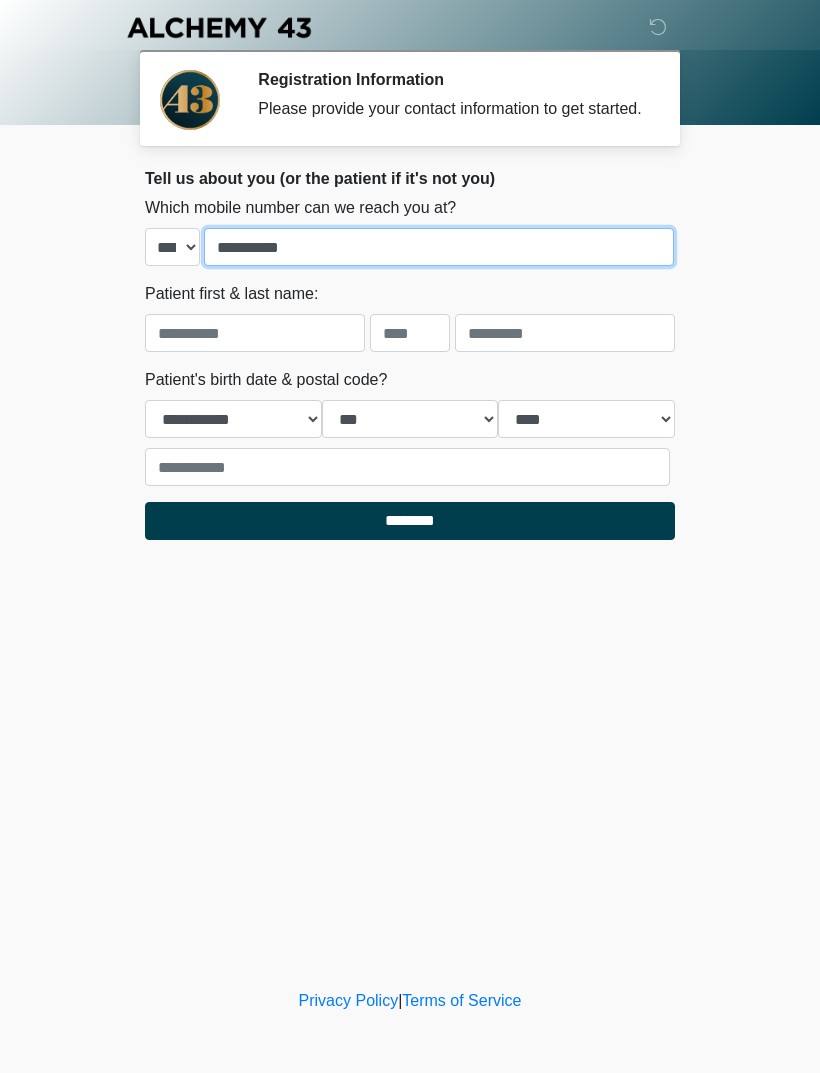 type on "**********" 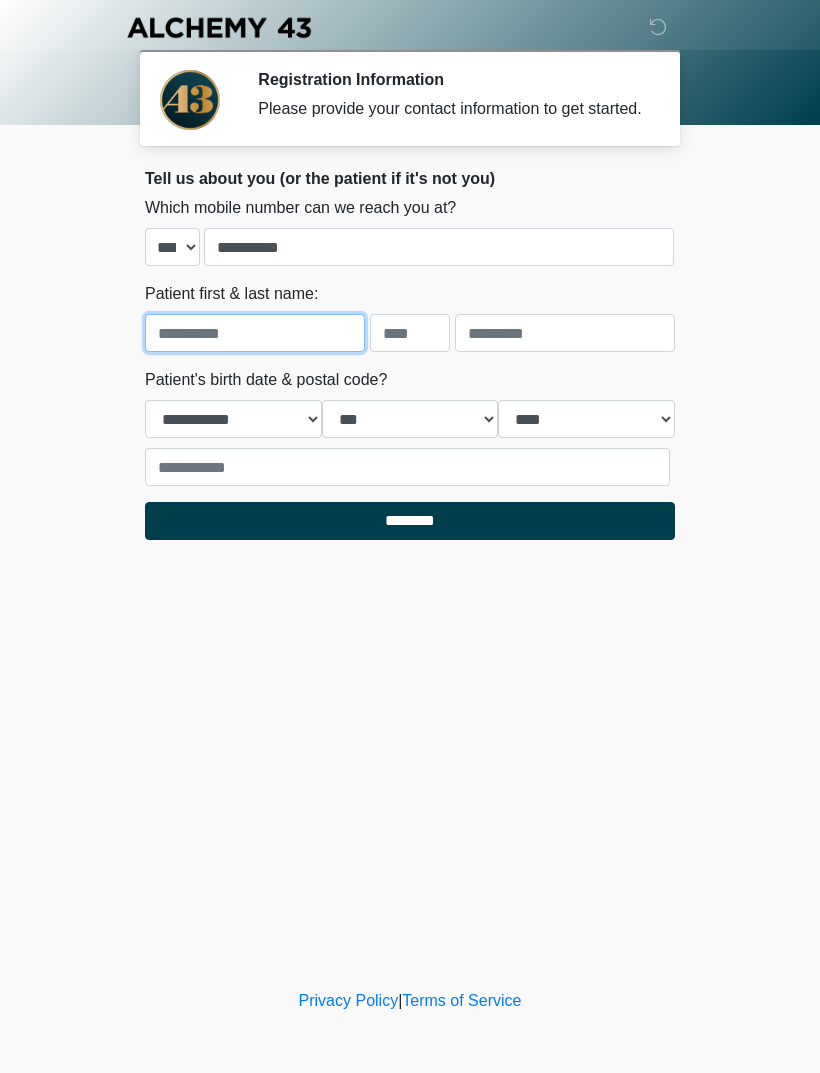 click at bounding box center [255, 333] 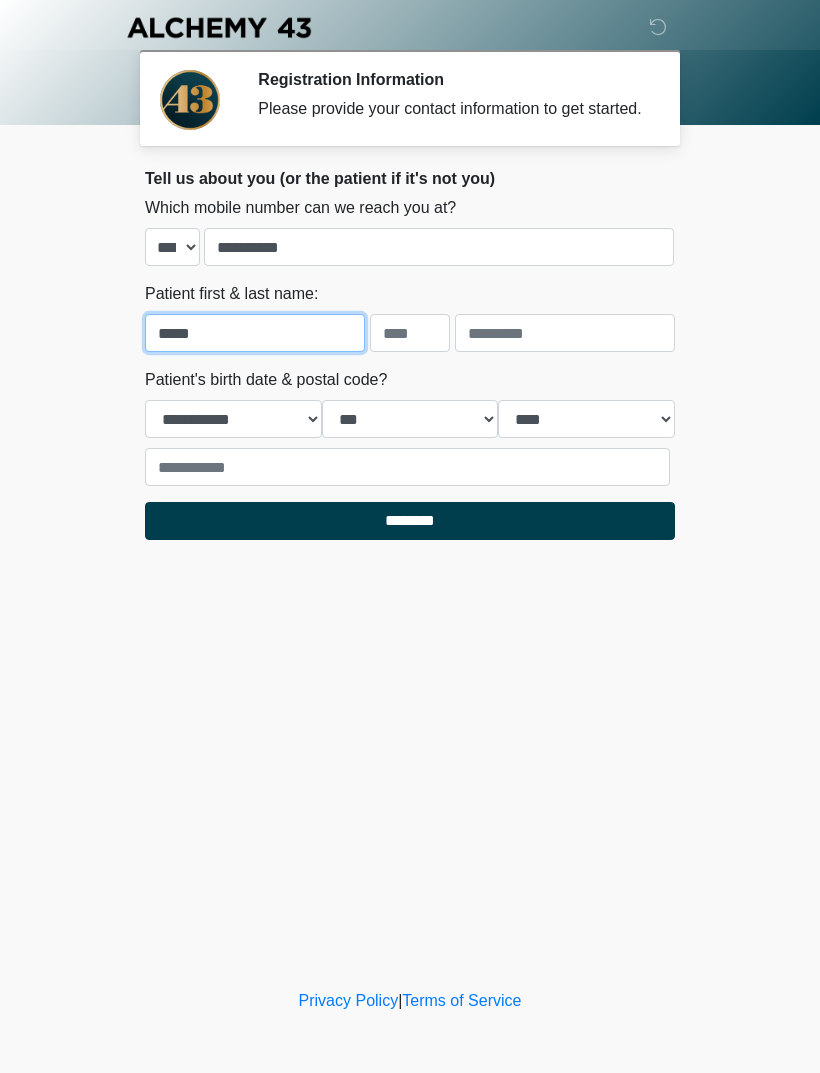 type on "*****" 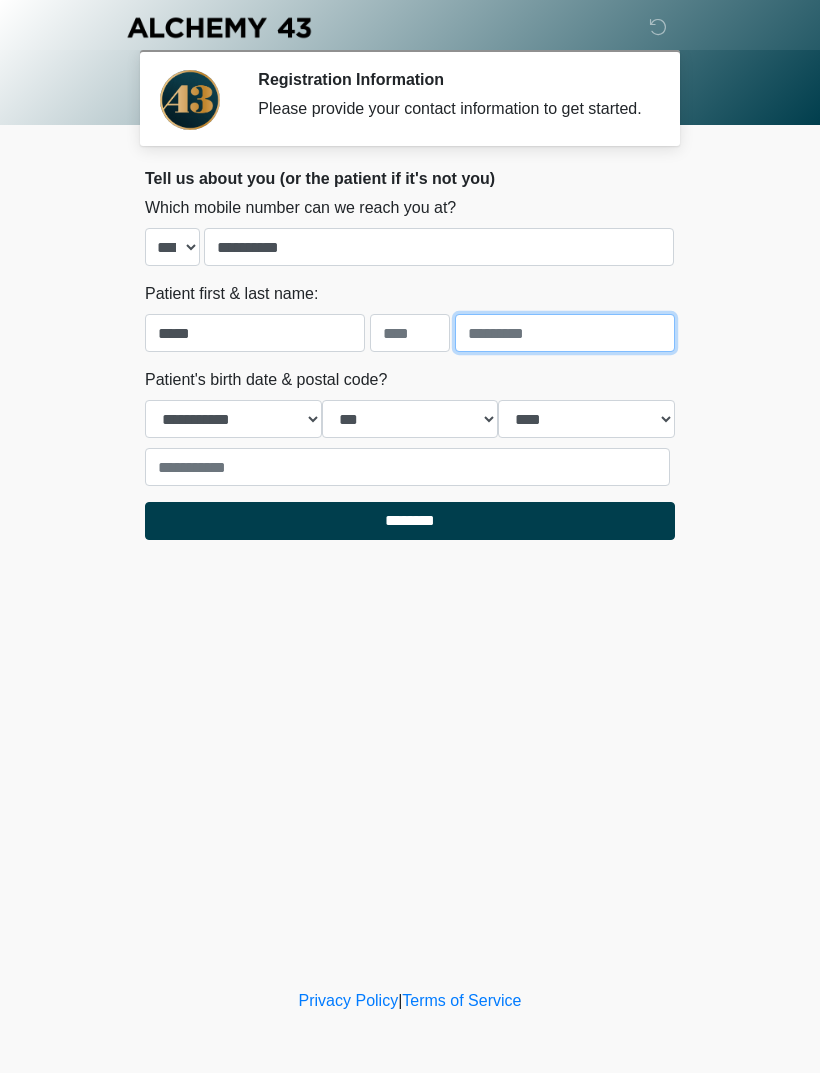 click at bounding box center [565, 333] 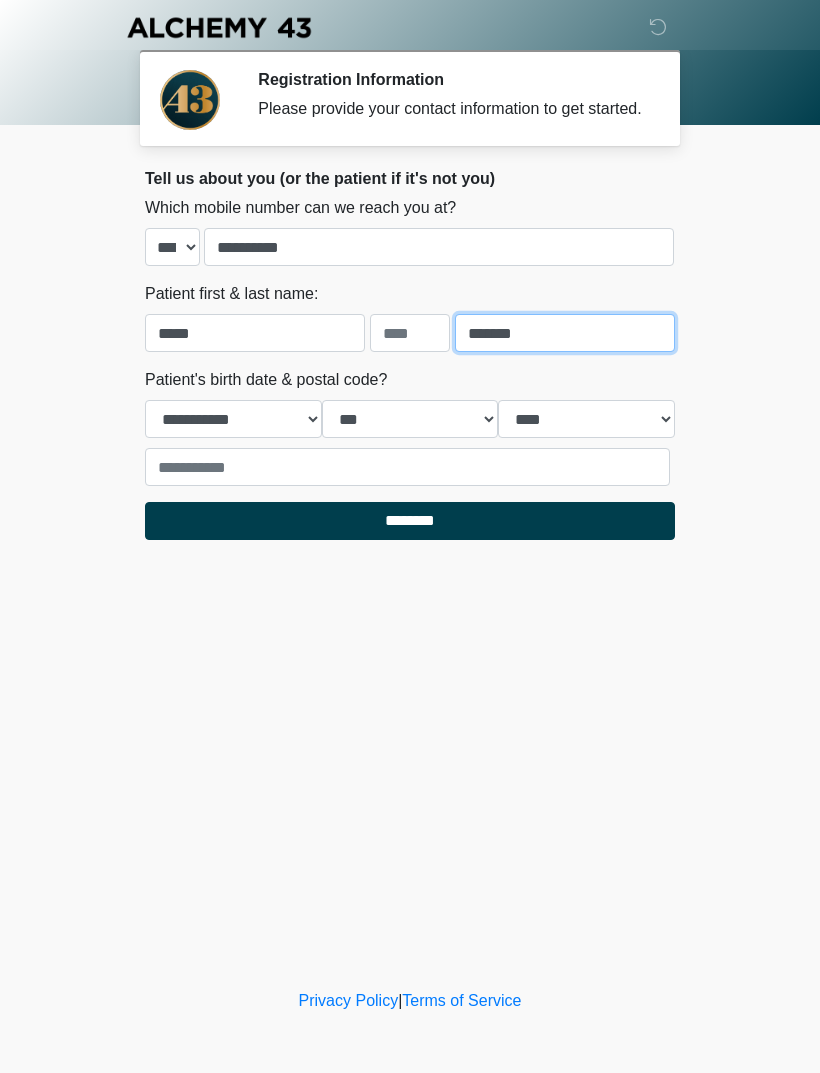 type on "*******" 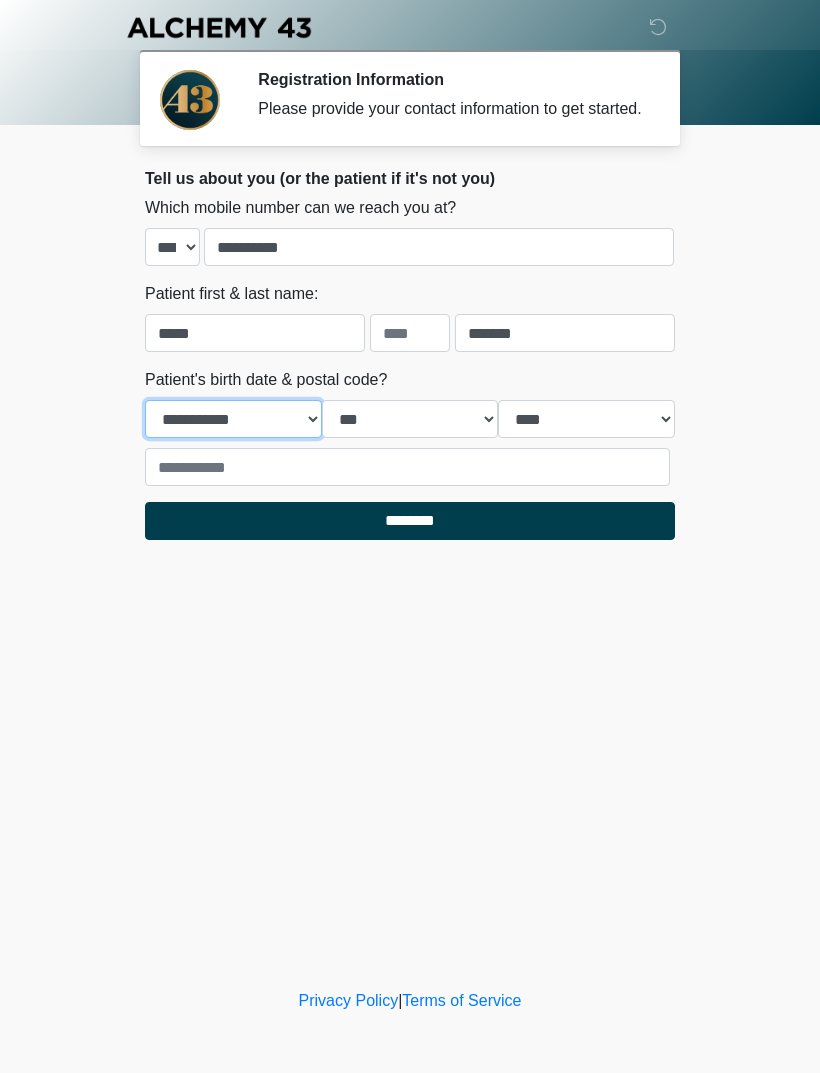 click on "**********" at bounding box center (233, 419) 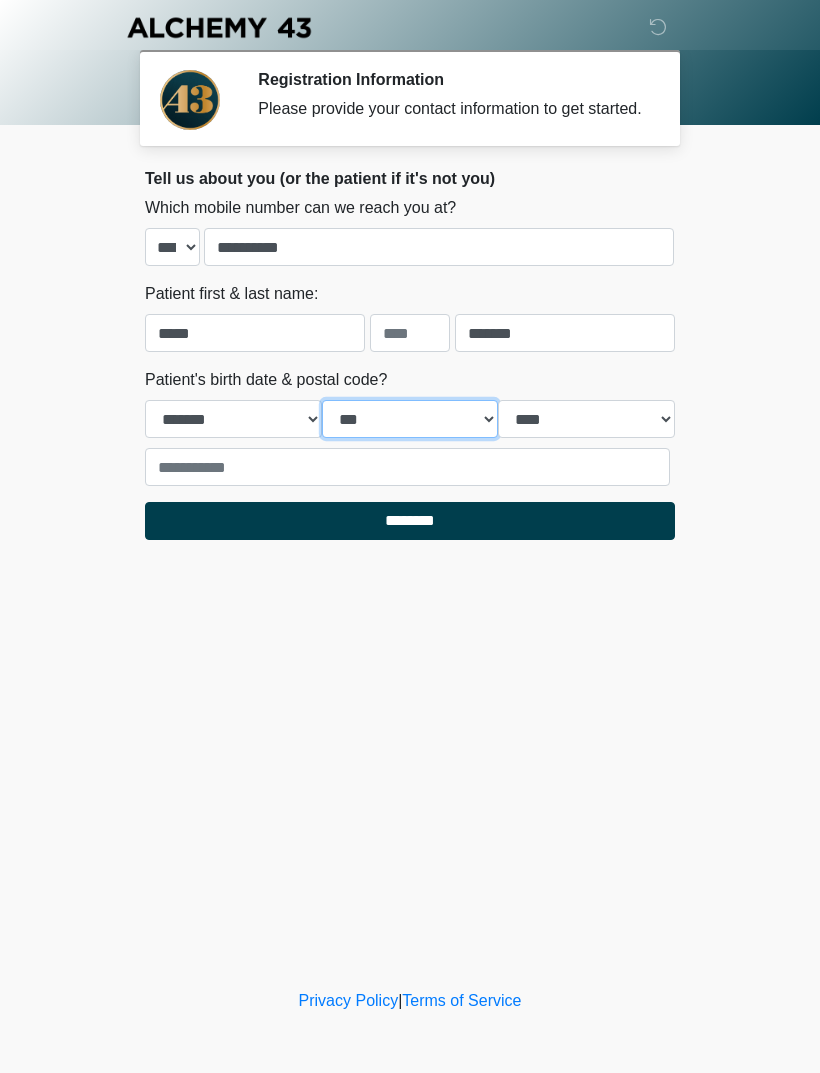 click on "***
*
*
*
*
*
*
*
*
*
**
**
**
**
**
**
**
**
**
**
**
**
**
**
**
**
**
**
**
**
**
**" at bounding box center (410, 419) 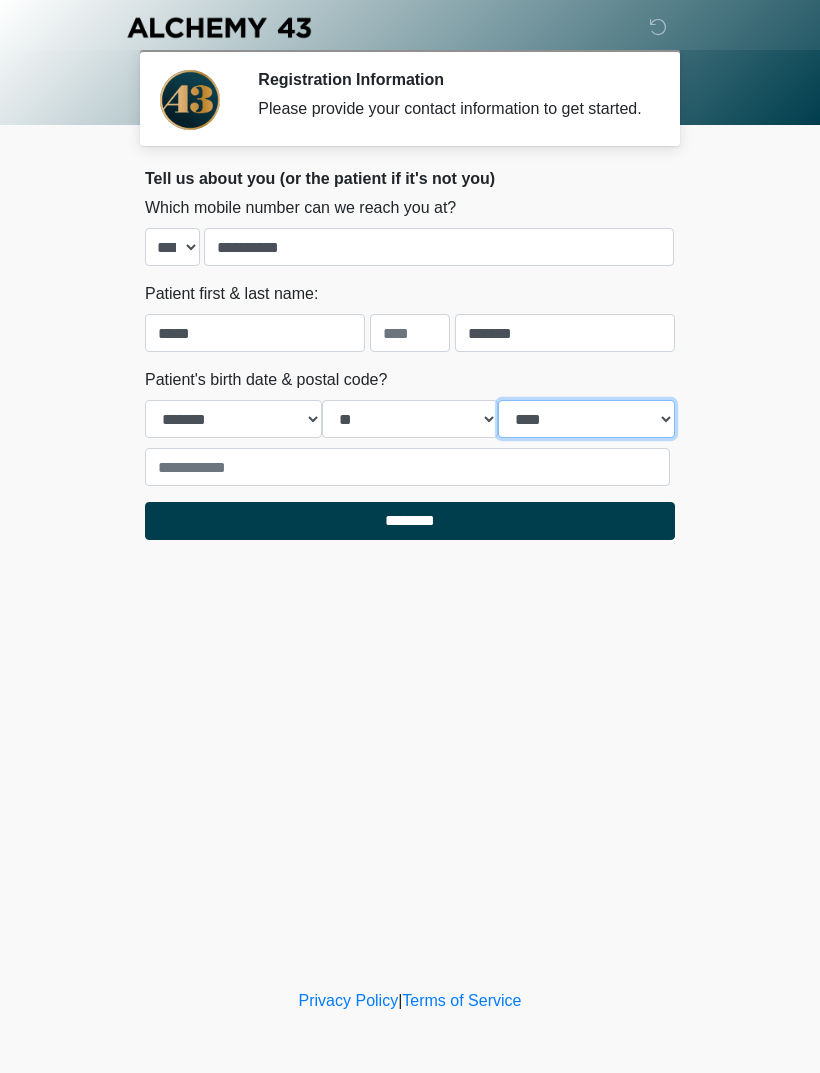 click on "****
****
****
****
****
****
****
****
****
****
****
****
****
****
****
****
****
****
****
****
****
****
****
****
****
****
****
****
****
****
****
****
****
****
****
****
****
****
****
****
****
****
****
****
****
****
****
****
****
****
****
****
****
****
****
****
****
****
****
****
****
****
****
****
****
****
****
****
****
****
****
****
****
****
****
****
****
****
****
****
****
****
****
****
****
****
****
****
****
****
****
****
****
****
****
****
****
****
****
****
****
****" at bounding box center [586, 419] 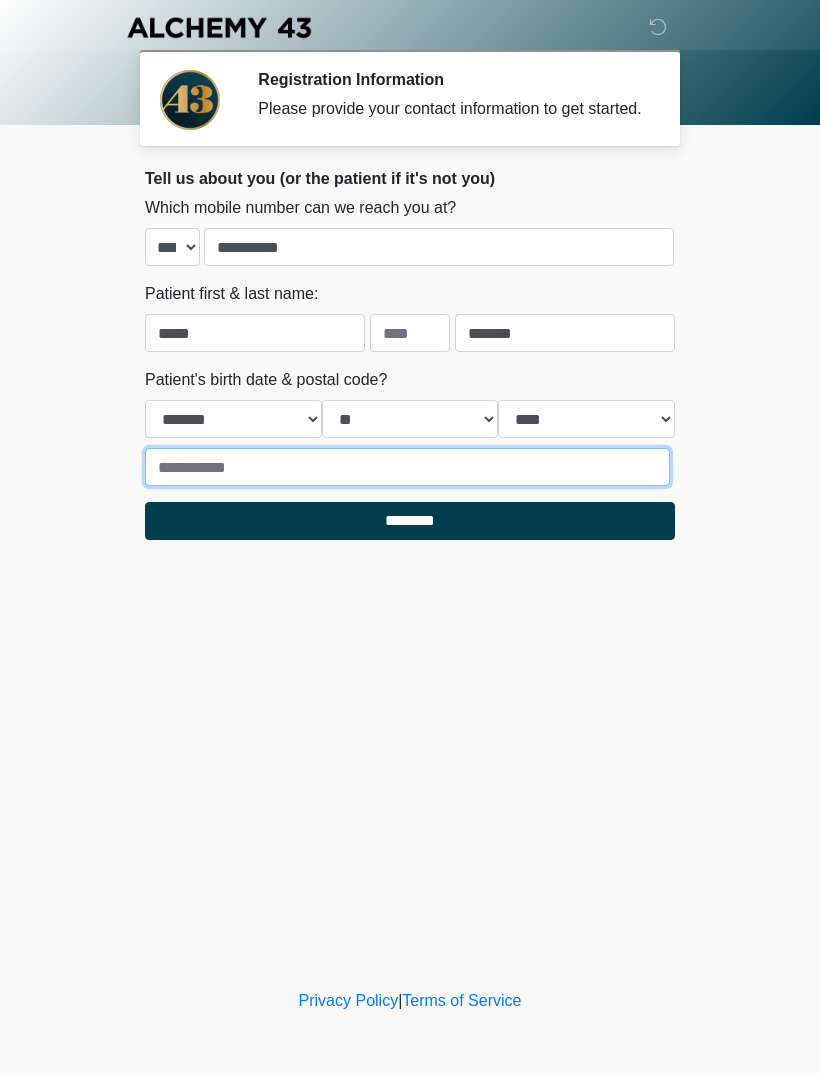 click at bounding box center [407, 467] 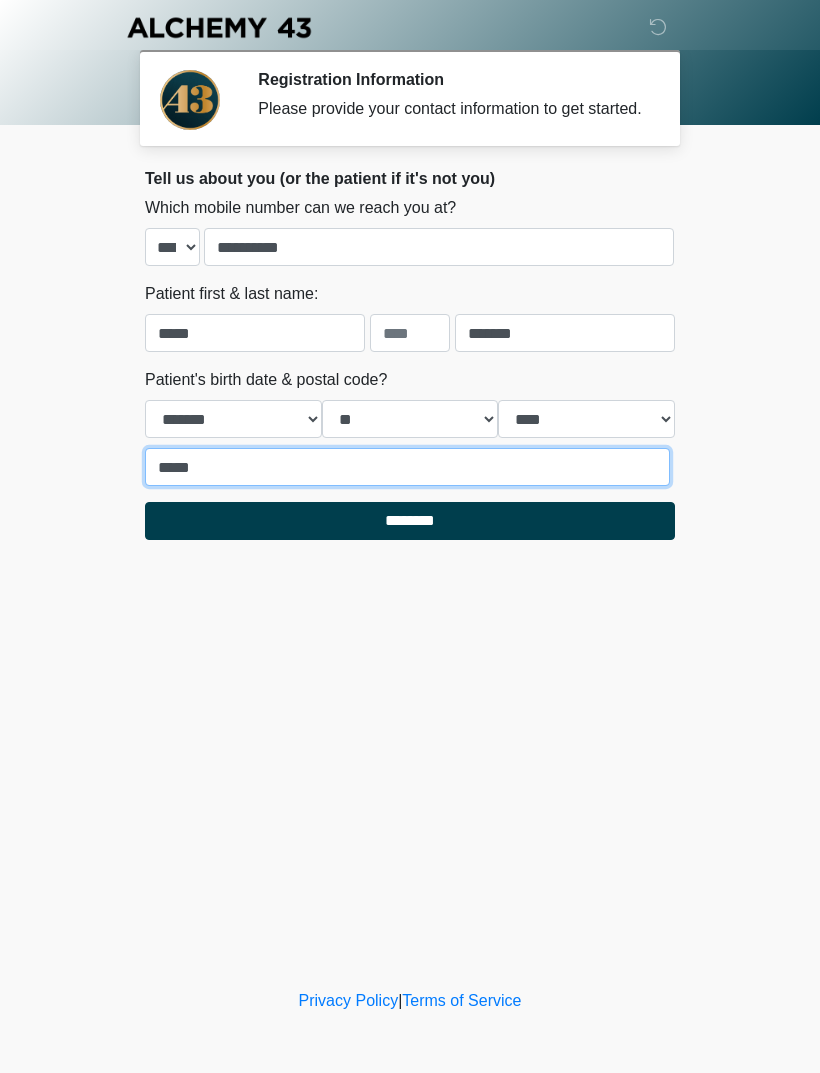 type on "*****" 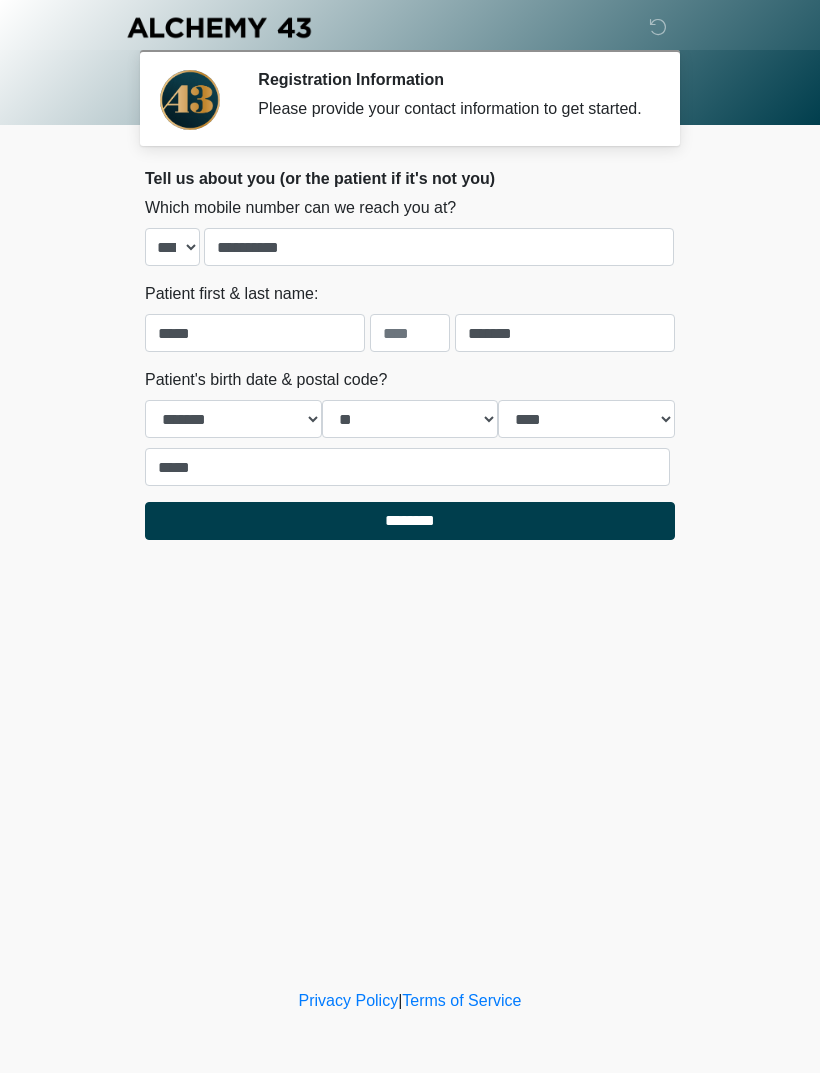 click on "********" at bounding box center [410, 521] 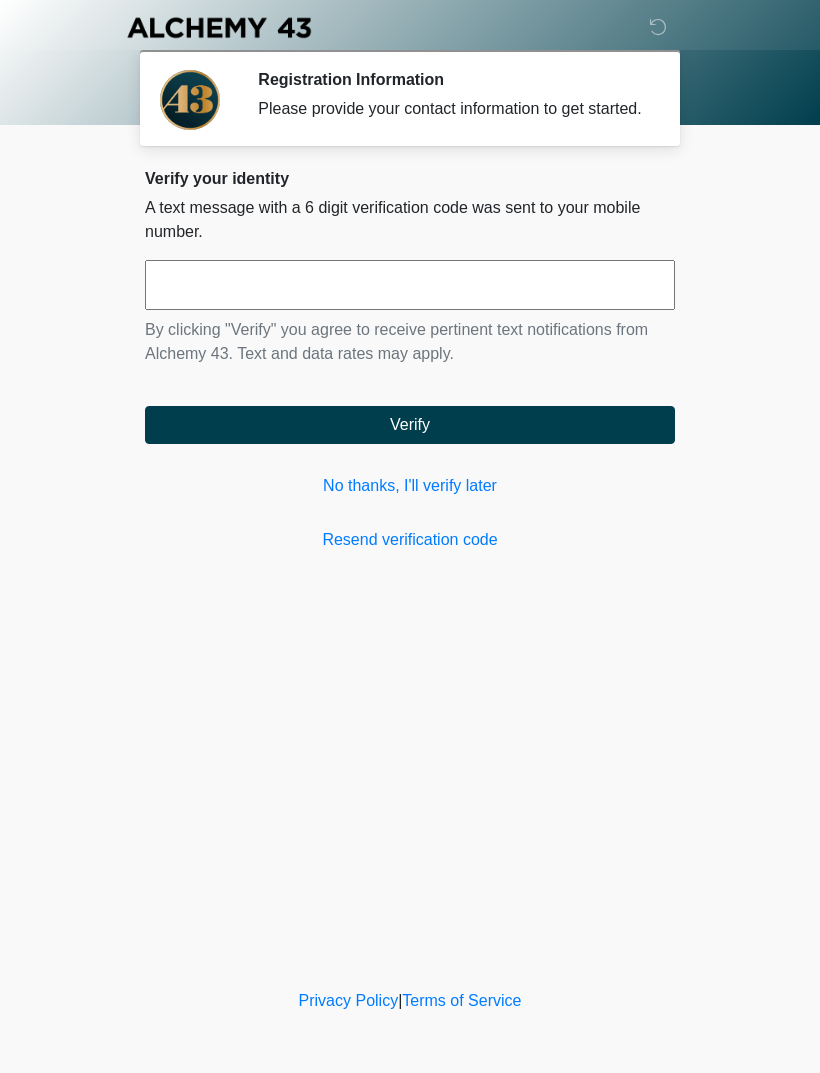 click at bounding box center [410, 285] 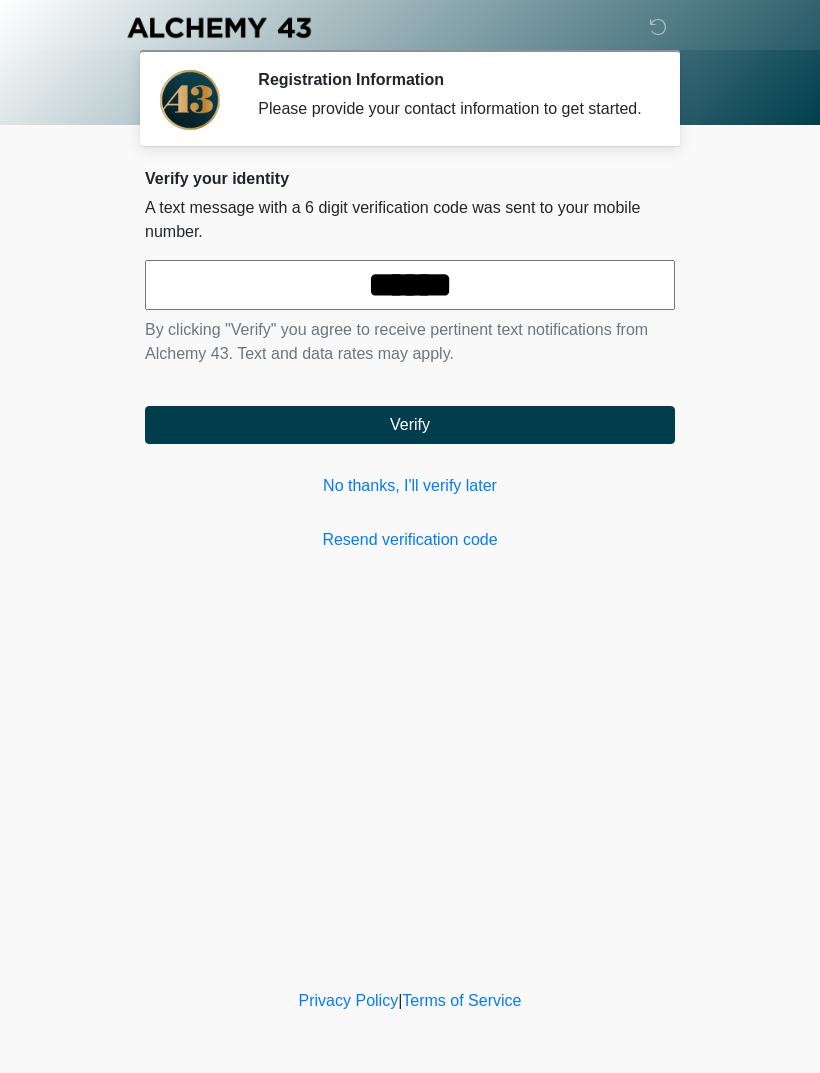 type on "******" 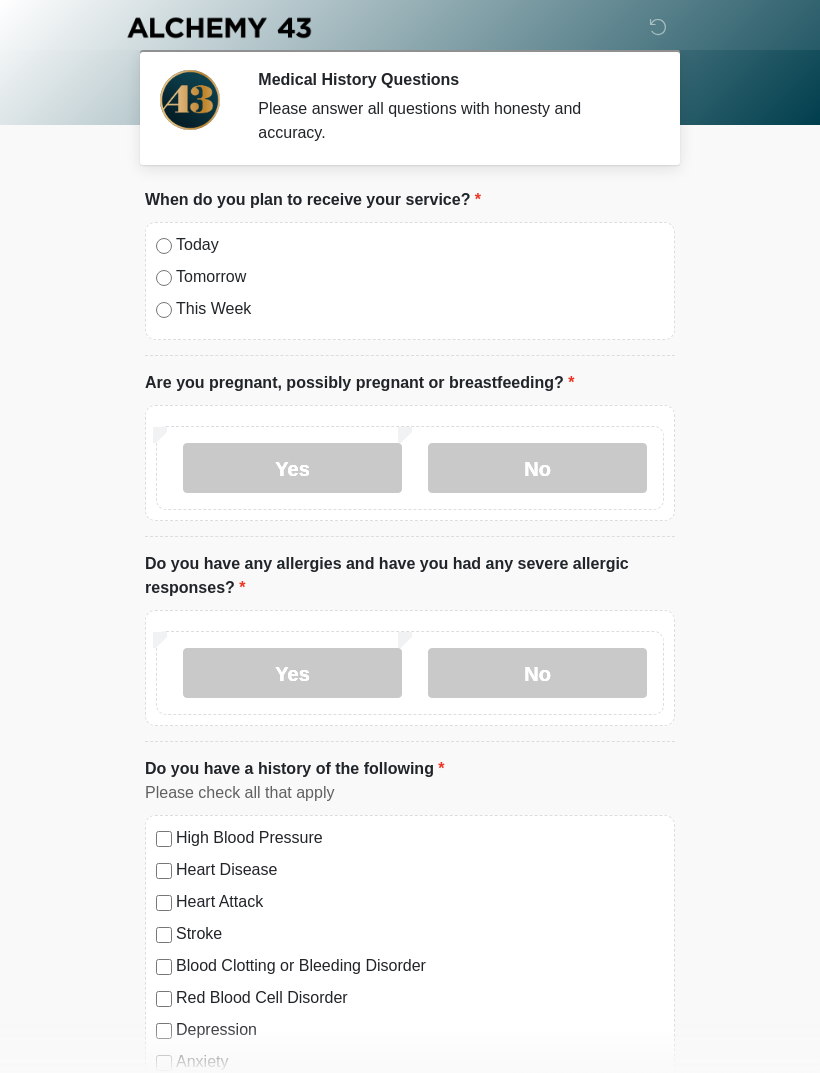 click on "Today
Tomorrow
This Week" at bounding box center [410, 281] 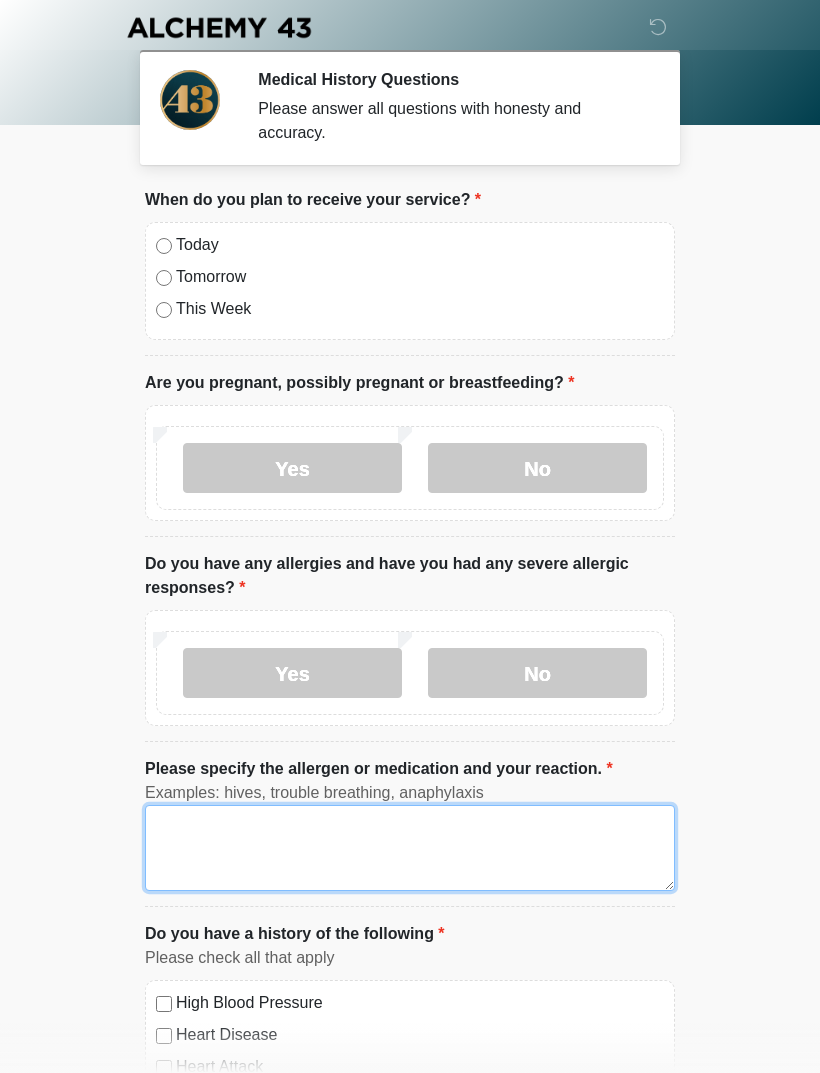click on "Please specify the allergen or medication and your reaction." at bounding box center (410, 848) 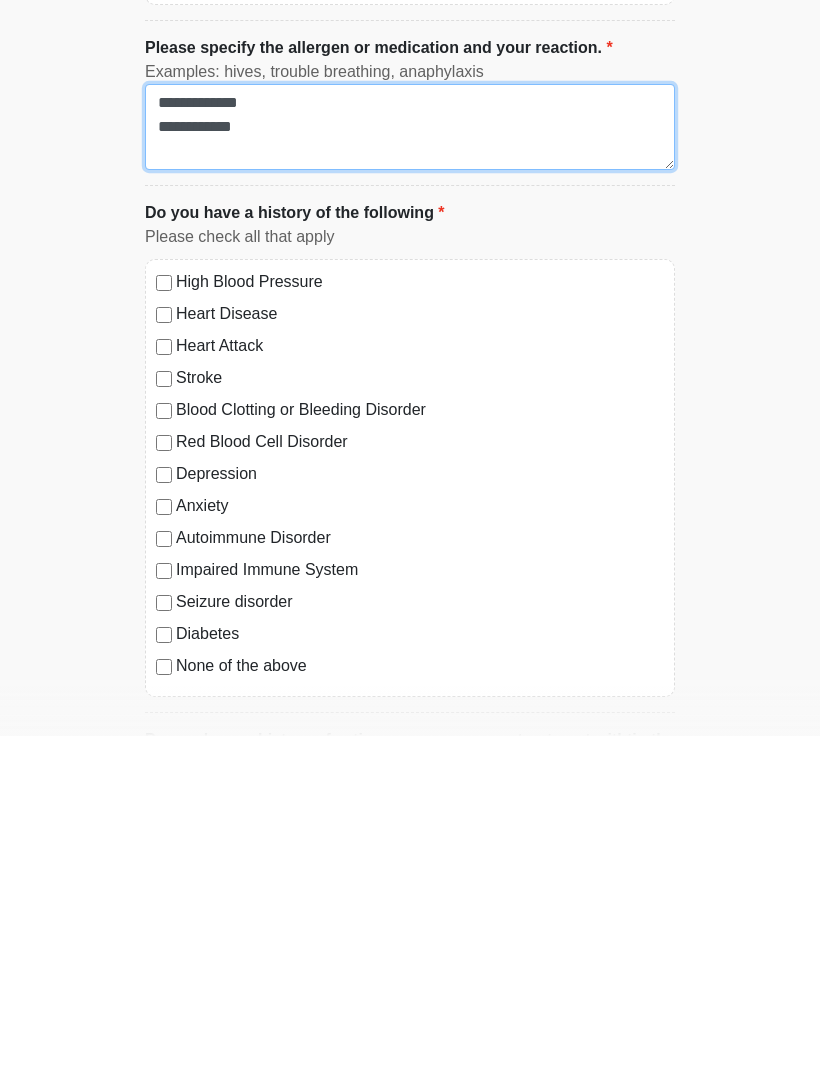 scroll, scrollTop: 390, scrollLeft: 0, axis: vertical 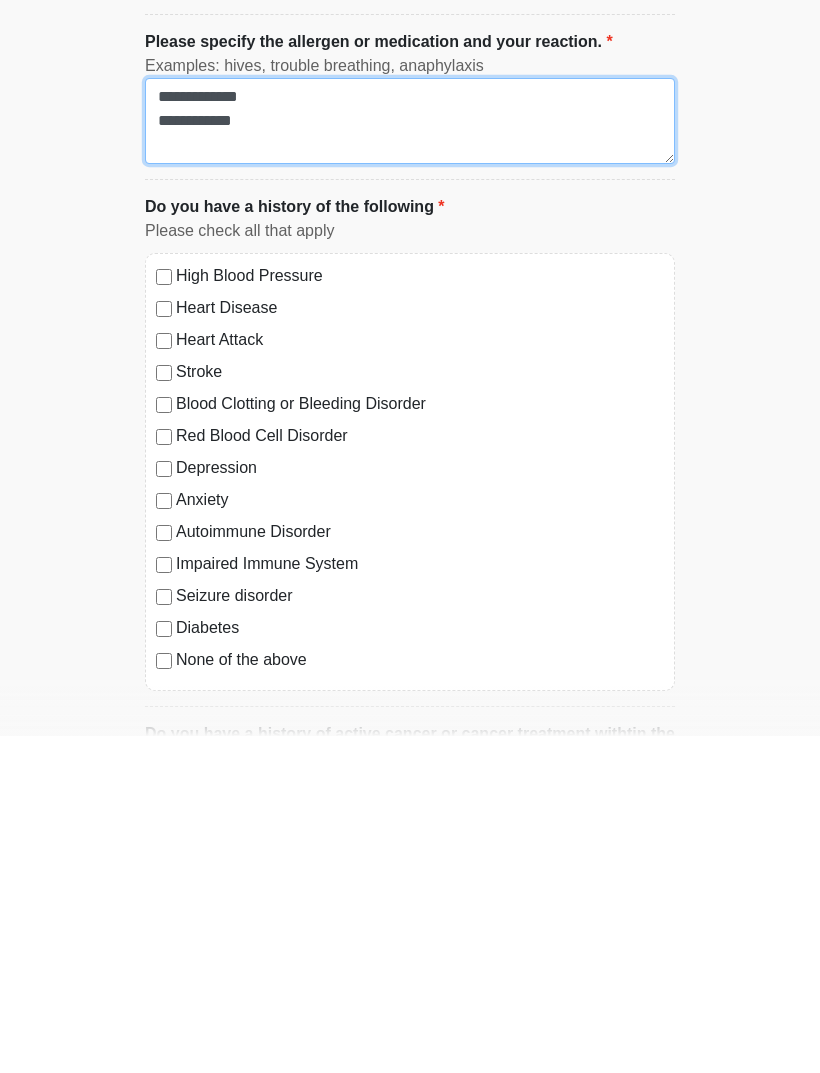 type on "**********" 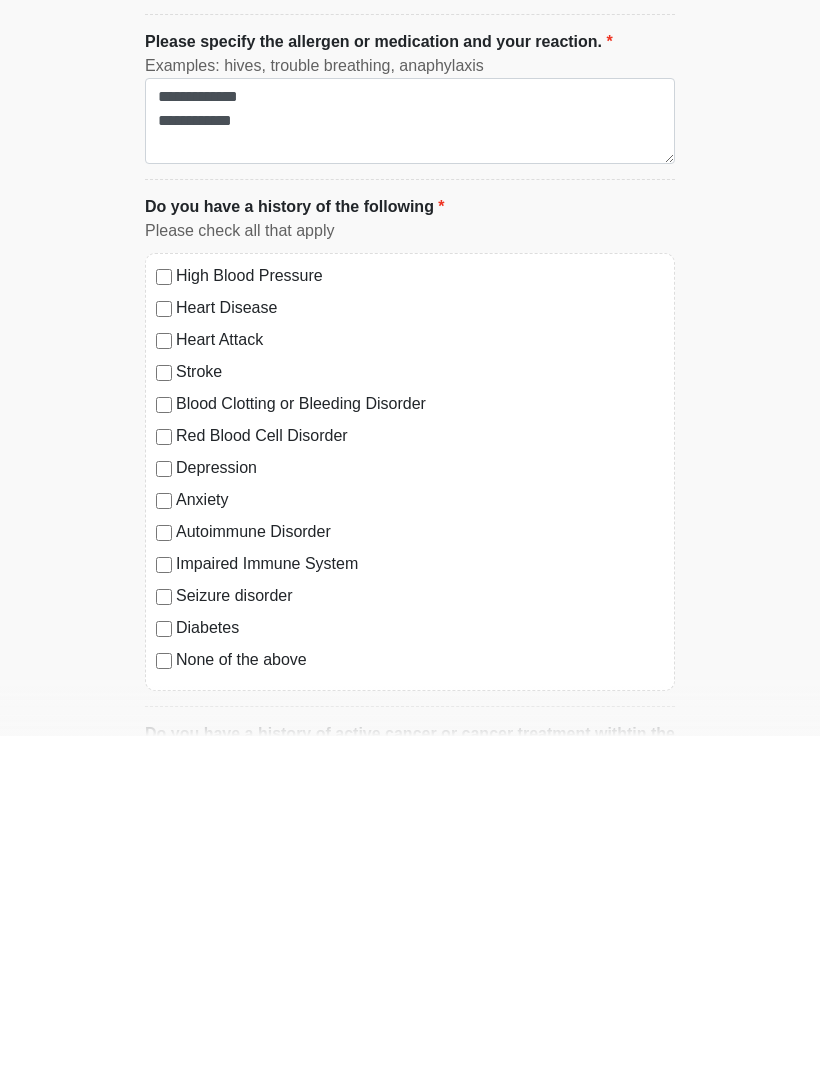 scroll, scrollTop: 728, scrollLeft: 0, axis: vertical 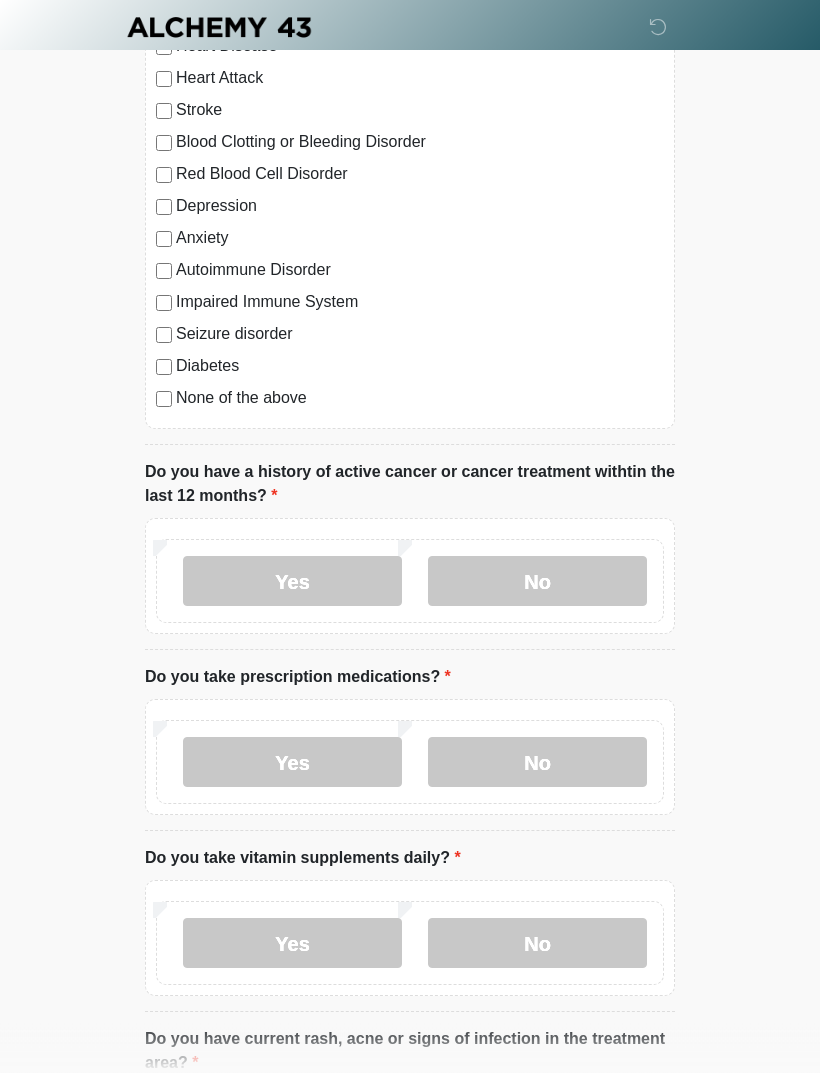 click on "No" at bounding box center (537, 582) 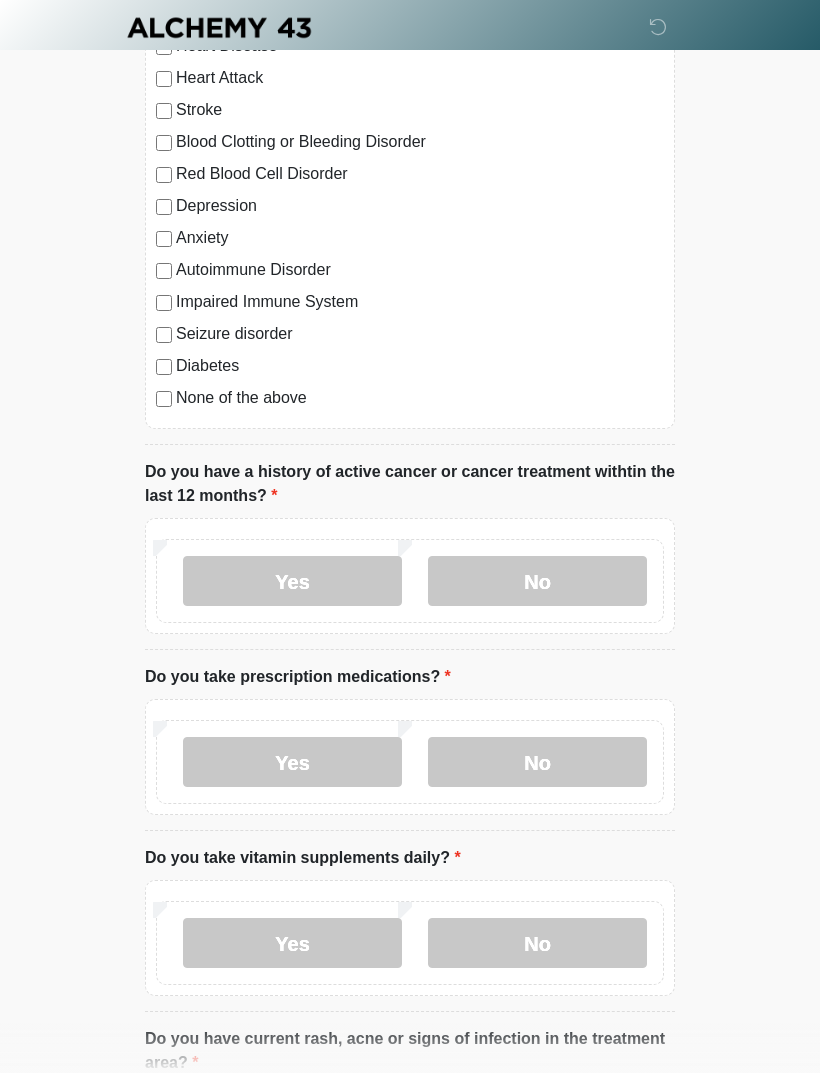 click on "No" at bounding box center [537, 762] 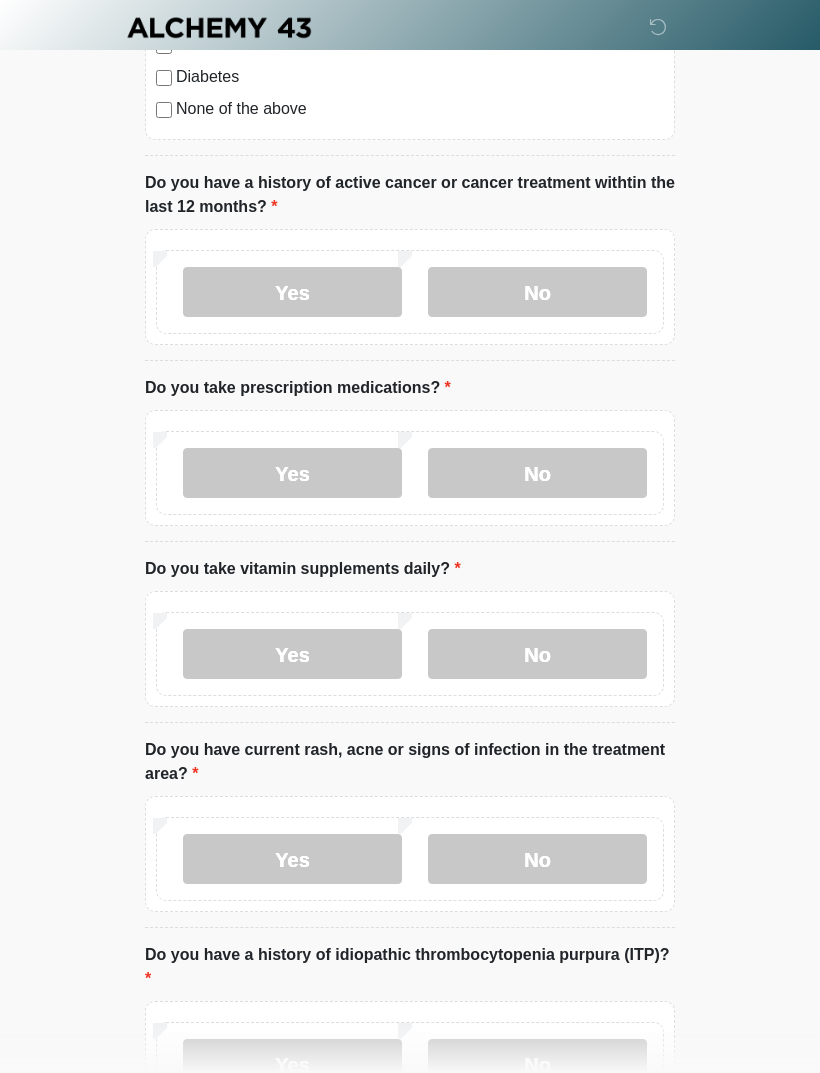 scroll, scrollTop: 1279, scrollLeft: 0, axis: vertical 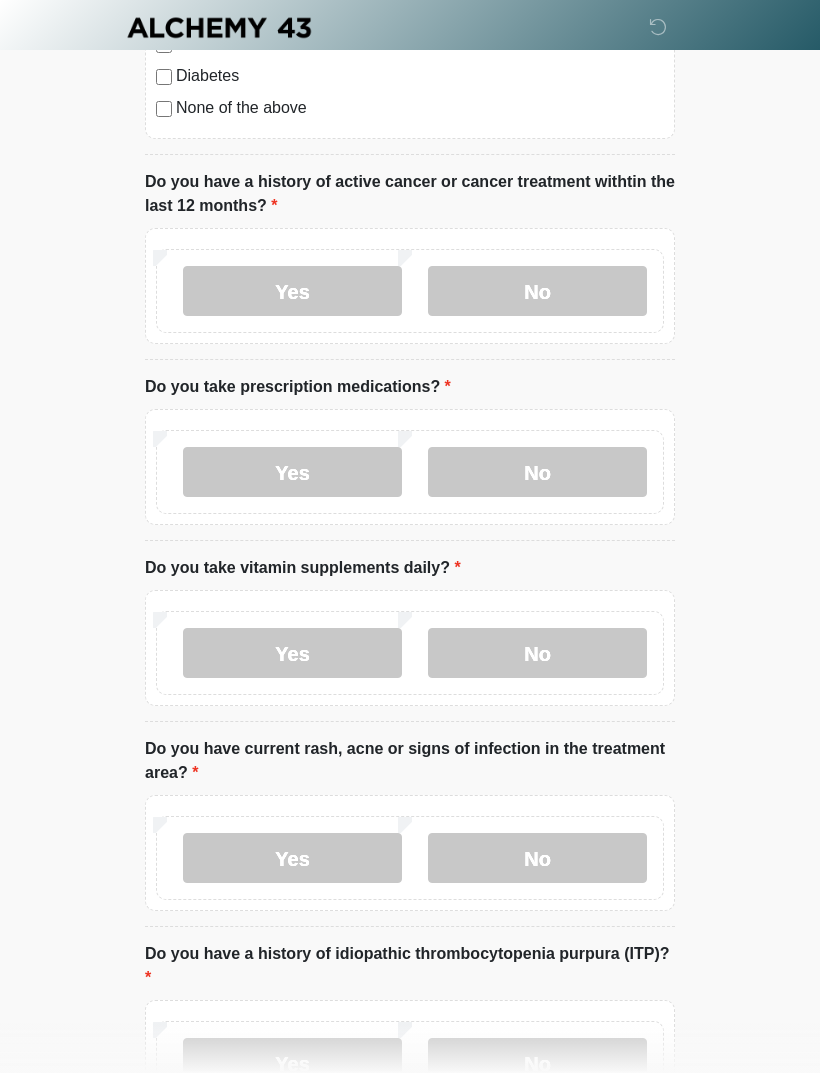 click on "Yes" at bounding box center [292, 653] 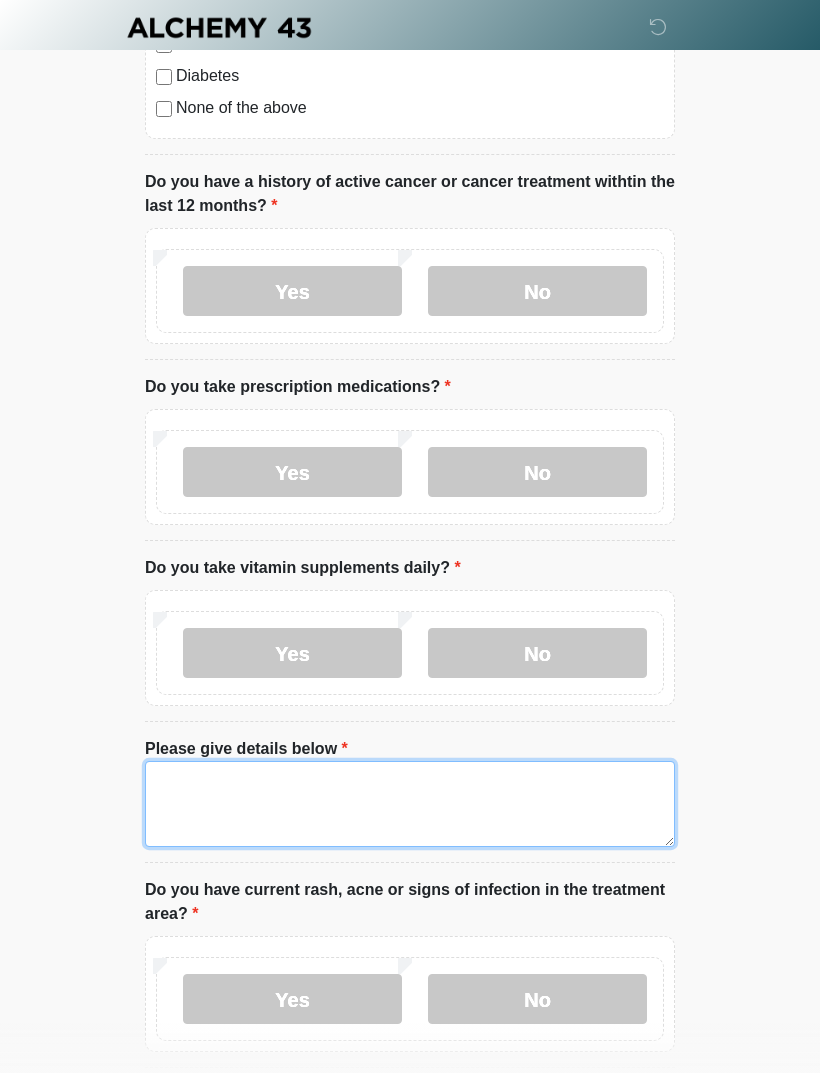 click on "Please give details below" at bounding box center [410, 804] 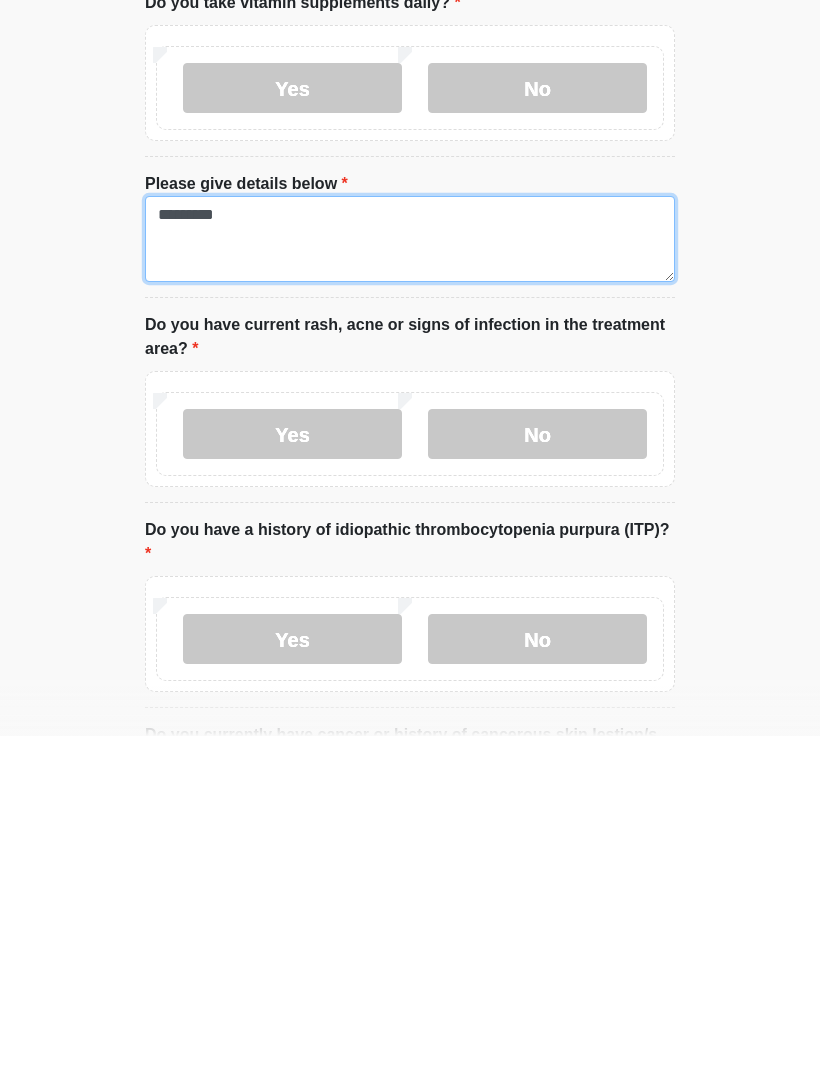 scroll, scrollTop: 1508, scrollLeft: 0, axis: vertical 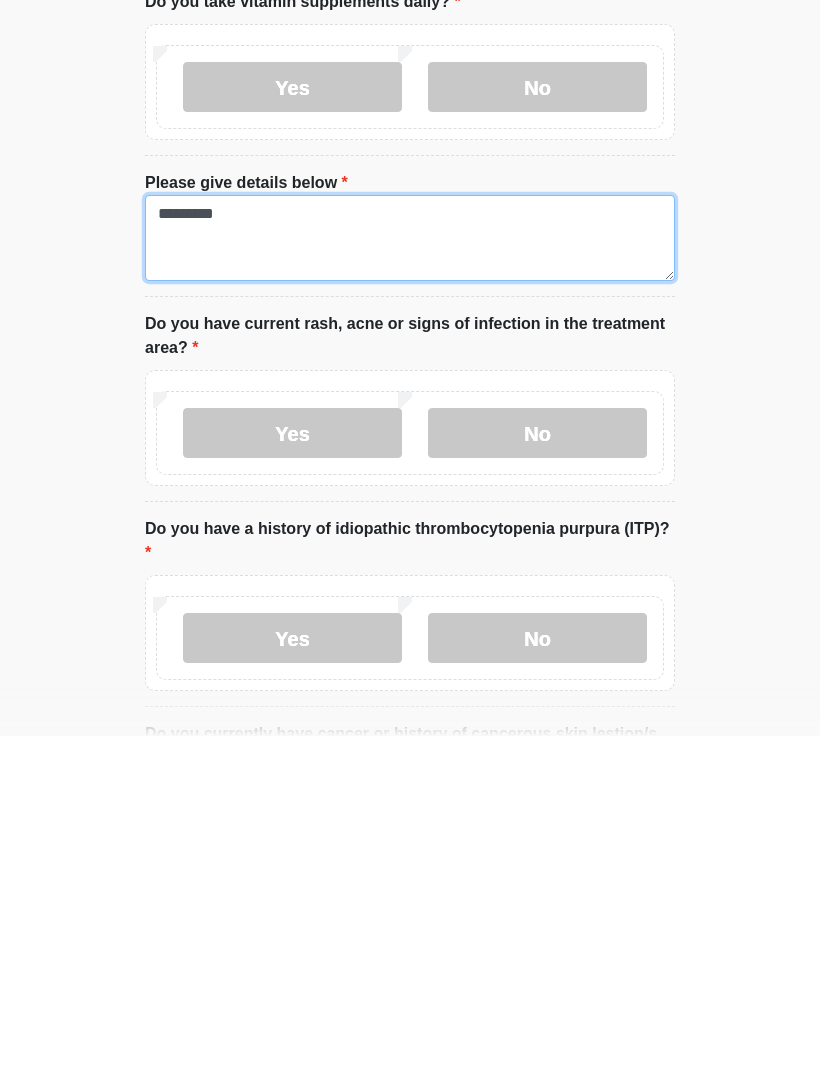 type on "*********" 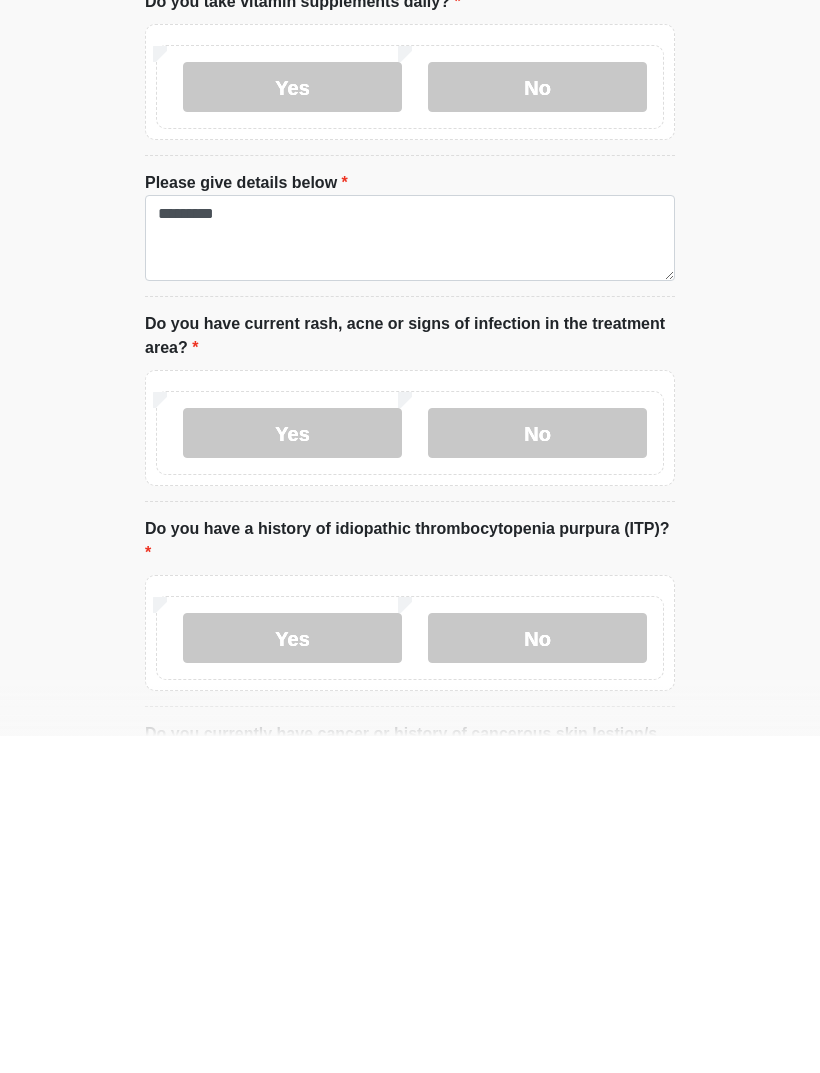 click on "No" at bounding box center [537, 770] 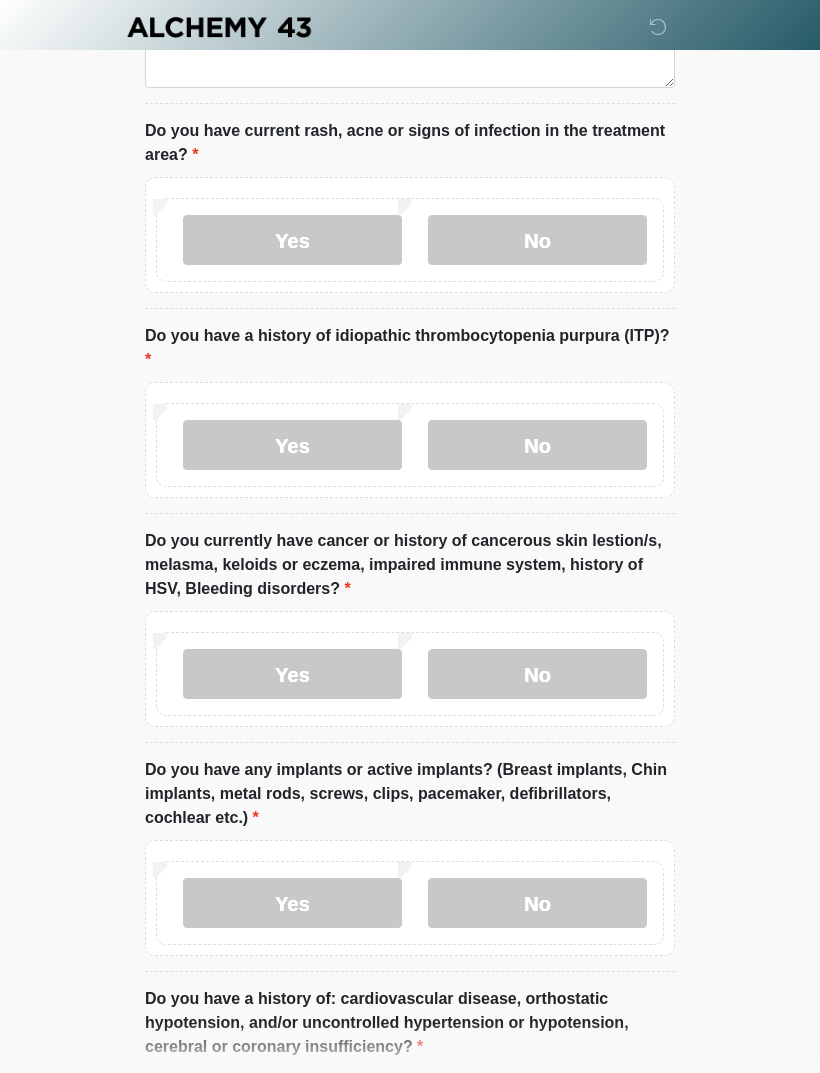 scroll, scrollTop: 2038, scrollLeft: 0, axis: vertical 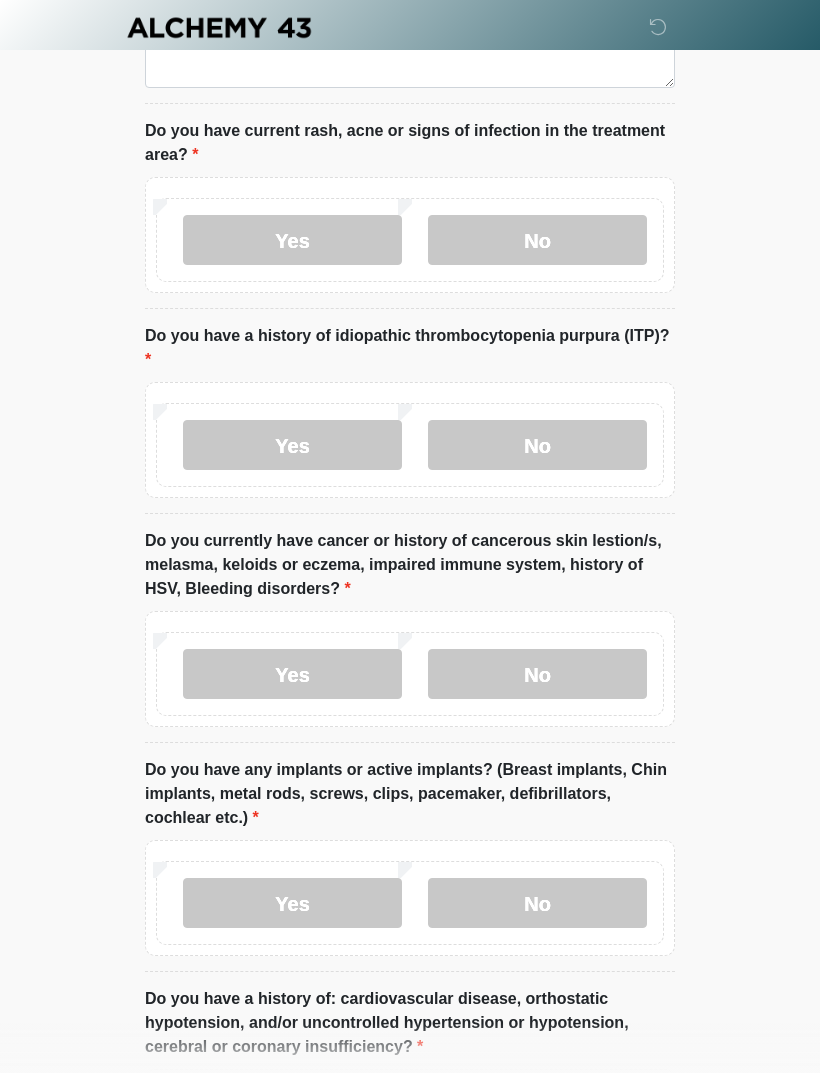click on "No" at bounding box center [537, 445] 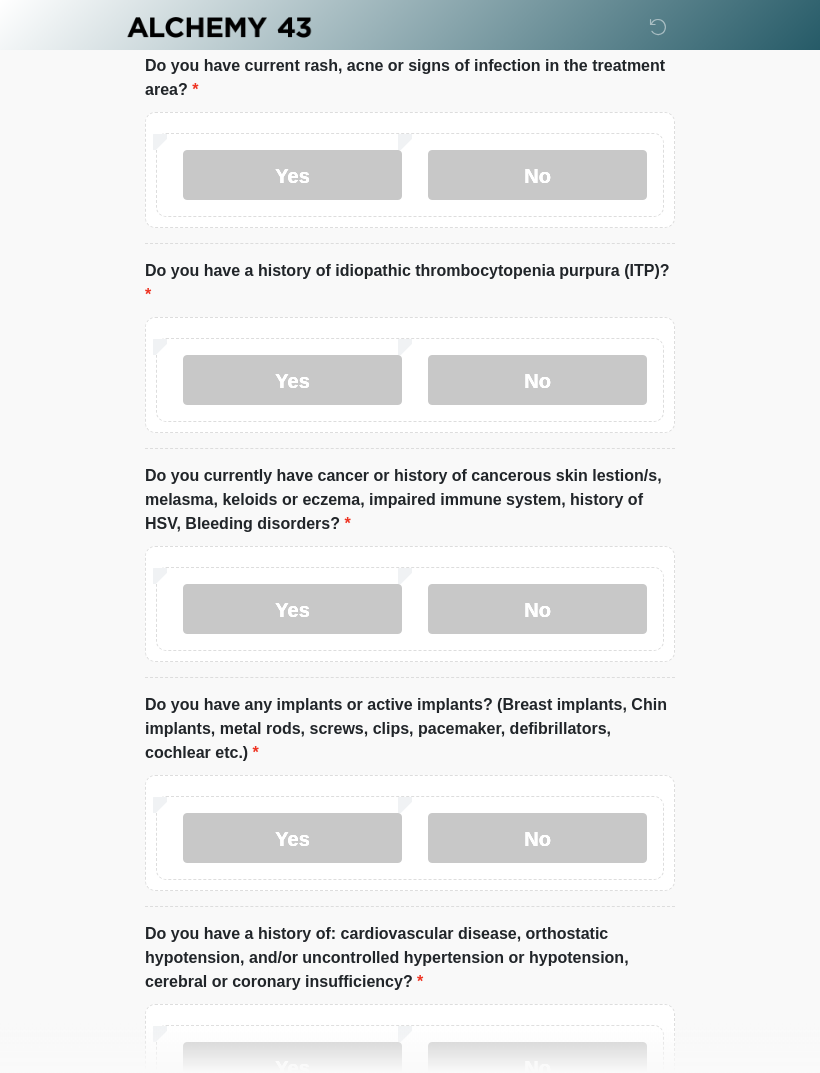 scroll, scrollTop: 2106, scrollLeft: 0, axis: vertical 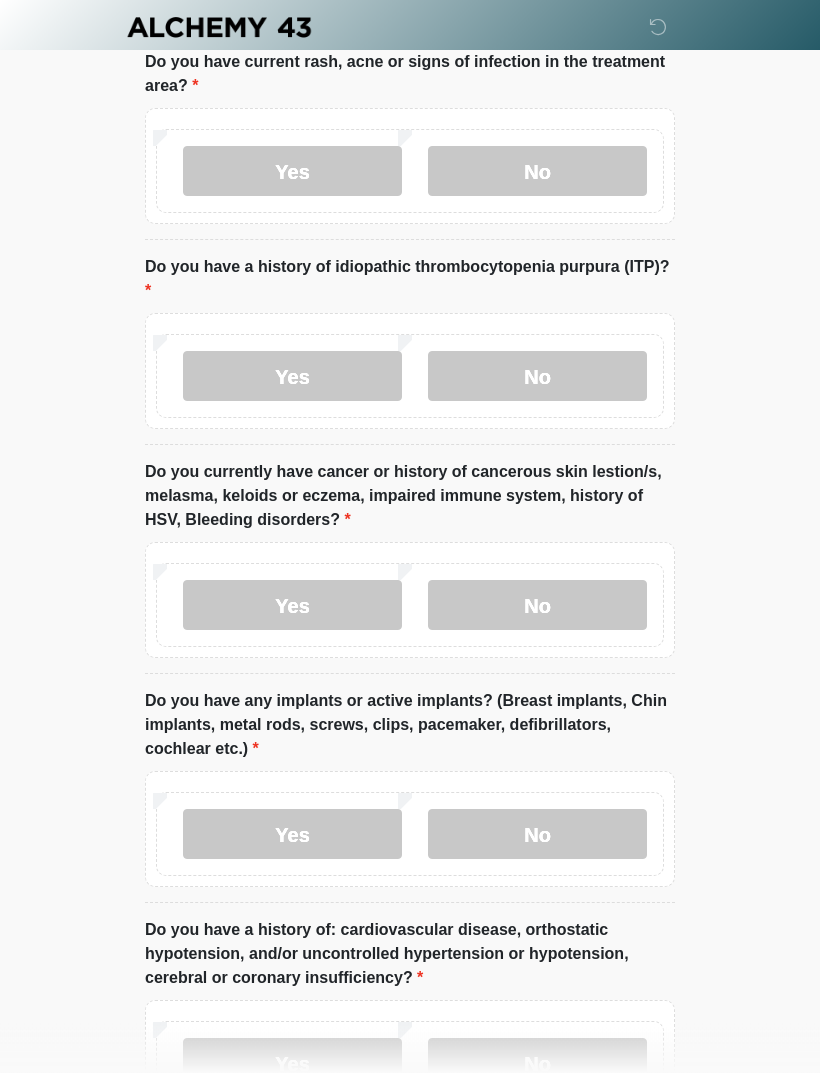 click on "No" at bounding box center [537, 606] 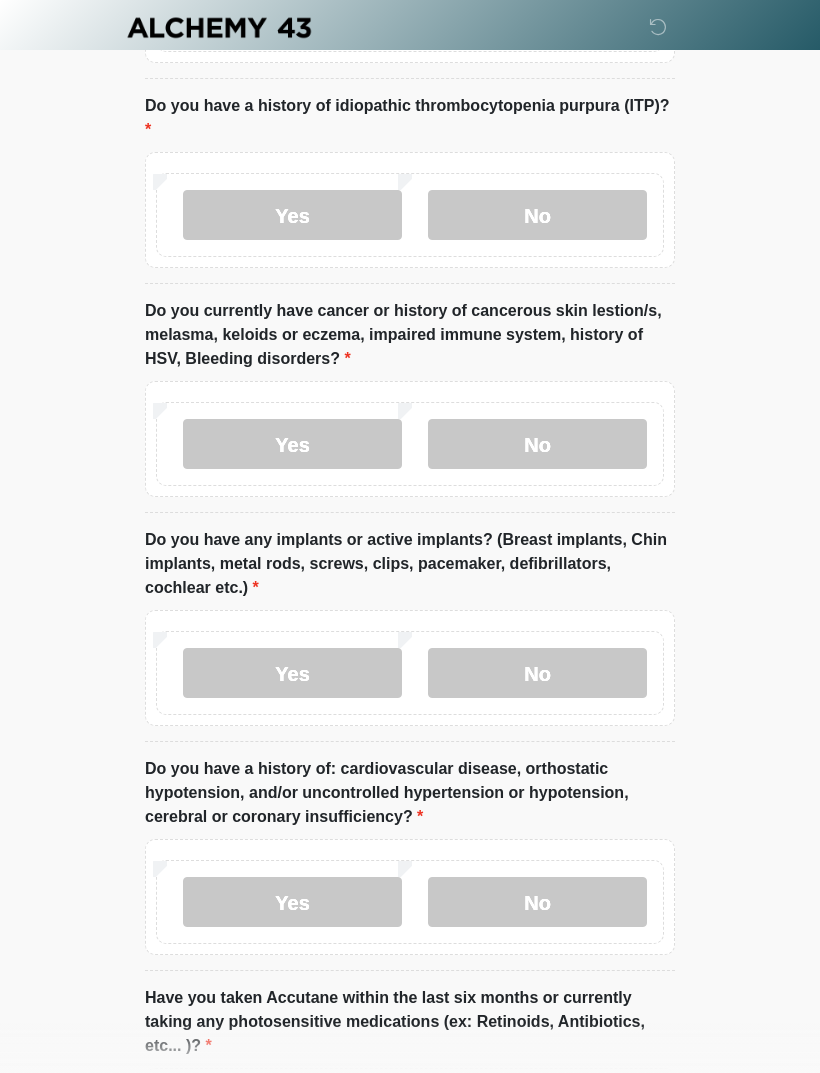 scroll, scrollTop: 2269, scrollLeft: 0, axis: vertical 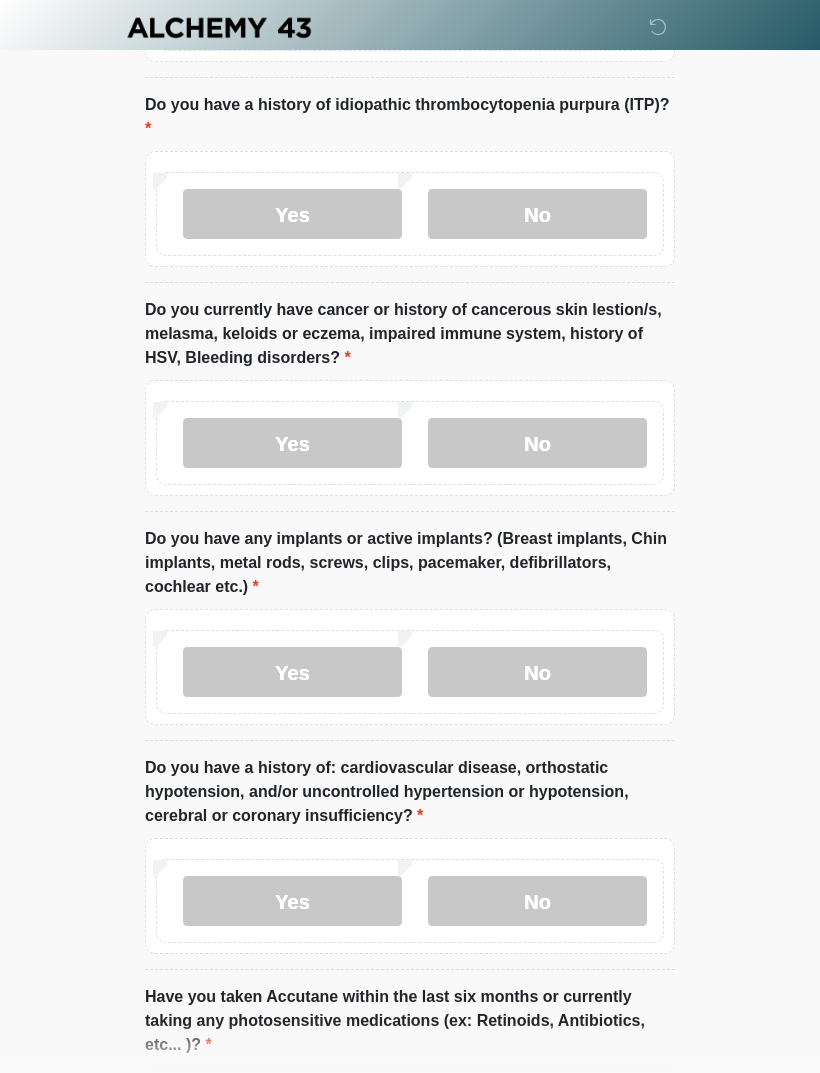 click on "No" at bounding box center (537, 672) 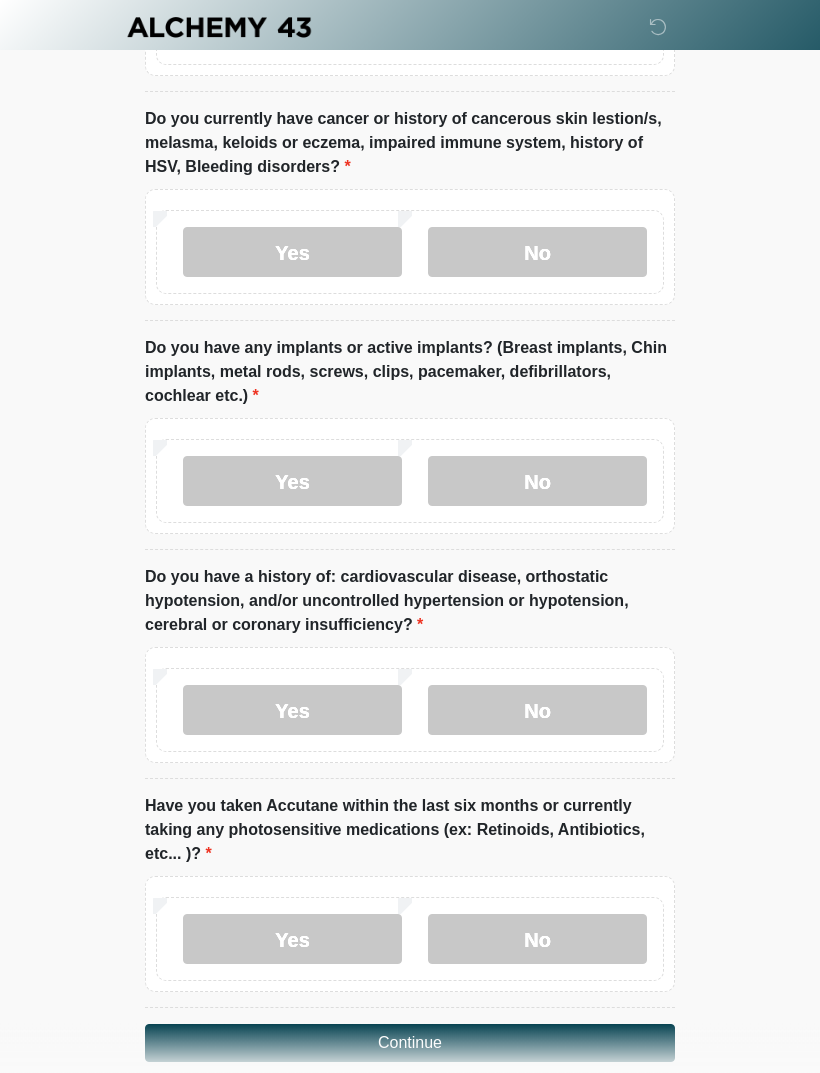 scroll, scrollTop: 2462, scrollLeft: 0, axis: vertical 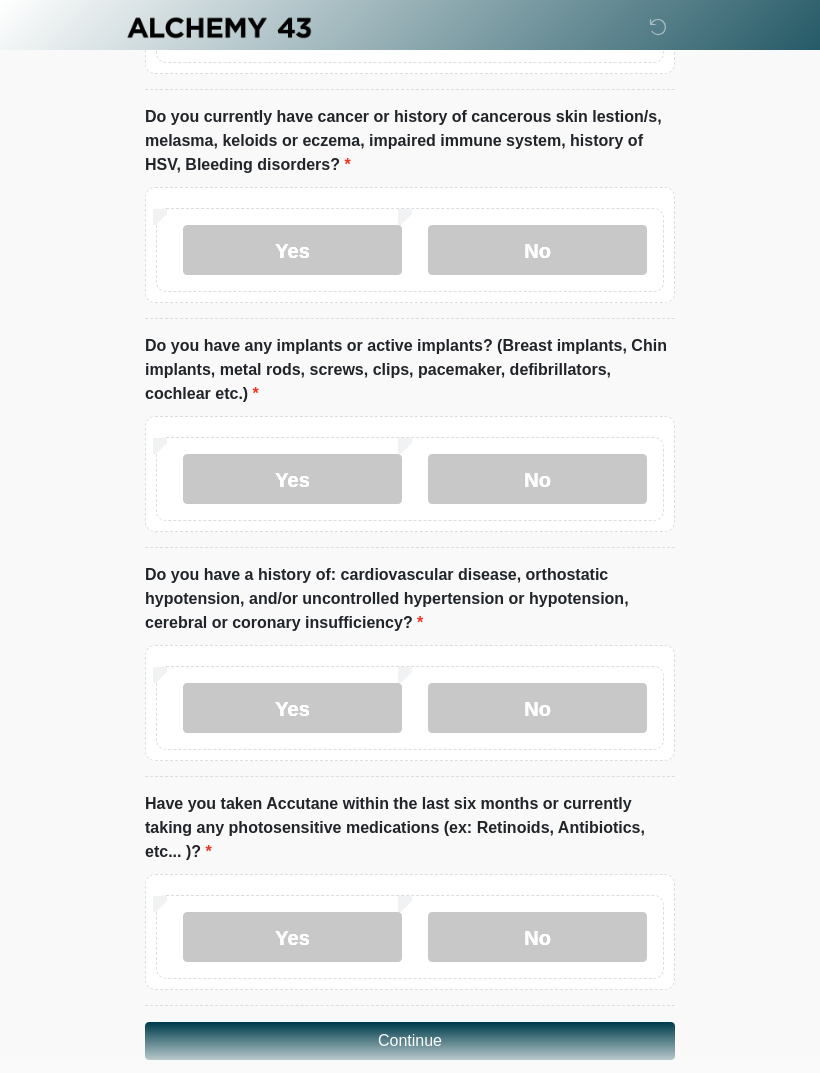 click on "No" at bounding box center (537, 708) 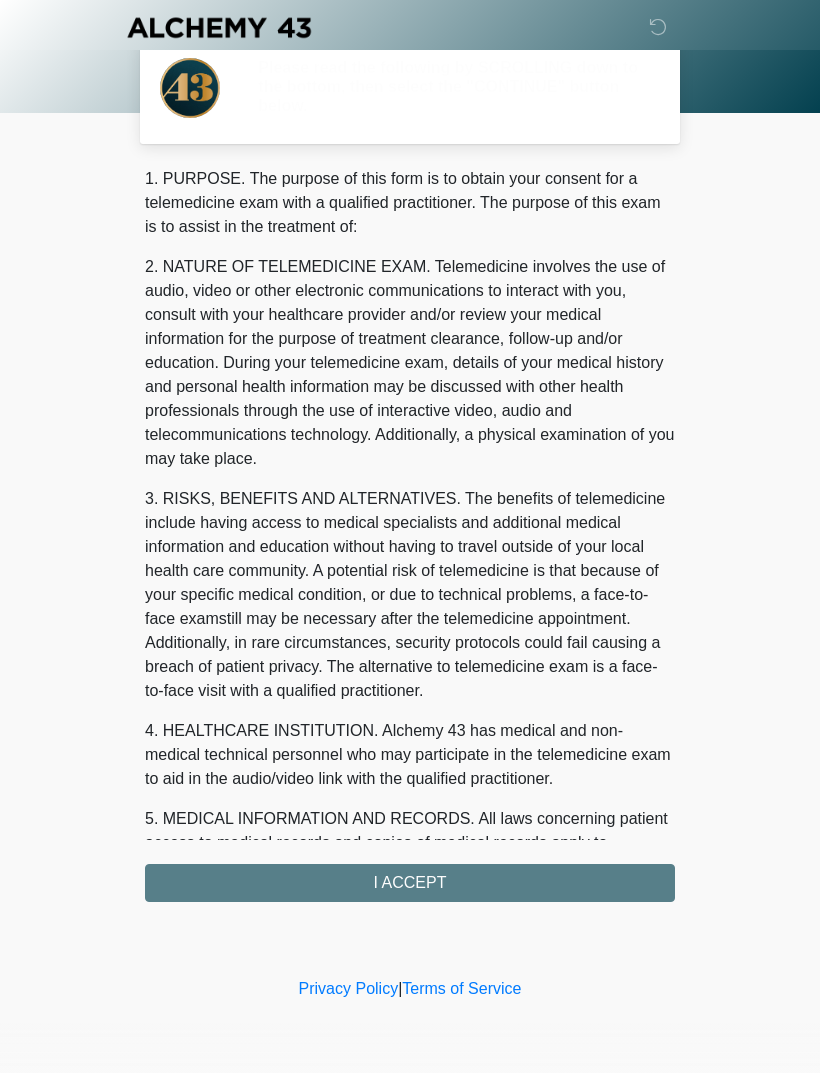 scroll, scrollTop: 0, scrollLeft: 0, axis: both 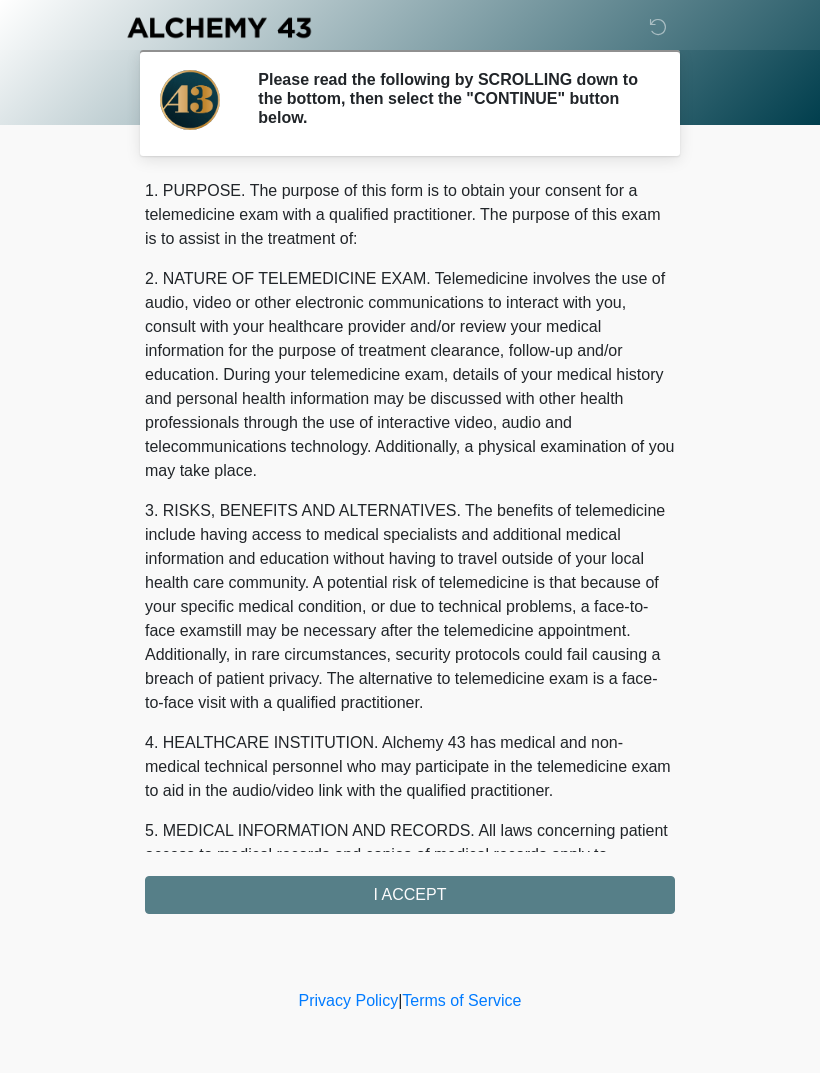 click on "1. PURPOSE. The purpose of this form is to obtain your consent for a telemedicine exam with a qualified practitioner. The purpose of this exam is to assist in the treatment of:  2. NATURE OF TELEMEDICINE EXAM. Telemedicine involves the use of audio, video or other electronic communications to interact with you, consult with your healthcare provider and/or review your medical information for the purpose of treatment clearance, follow-up and/or education. During your telemedicine exam, details of your medical history and personal health information may be discussed with other health professionals through the use of interactive video, audio and telecommunications technology. Additionally, a physical examination of you may take place. 4. HEALTHCARE INSTITUTION. Alchemy 43 has medical and non-medical technical personnel who may participate in the telemedicine exam to aid in the audio/video link with the qualified practitioner.
I ACCEPT" at bounding box center [410, 546] 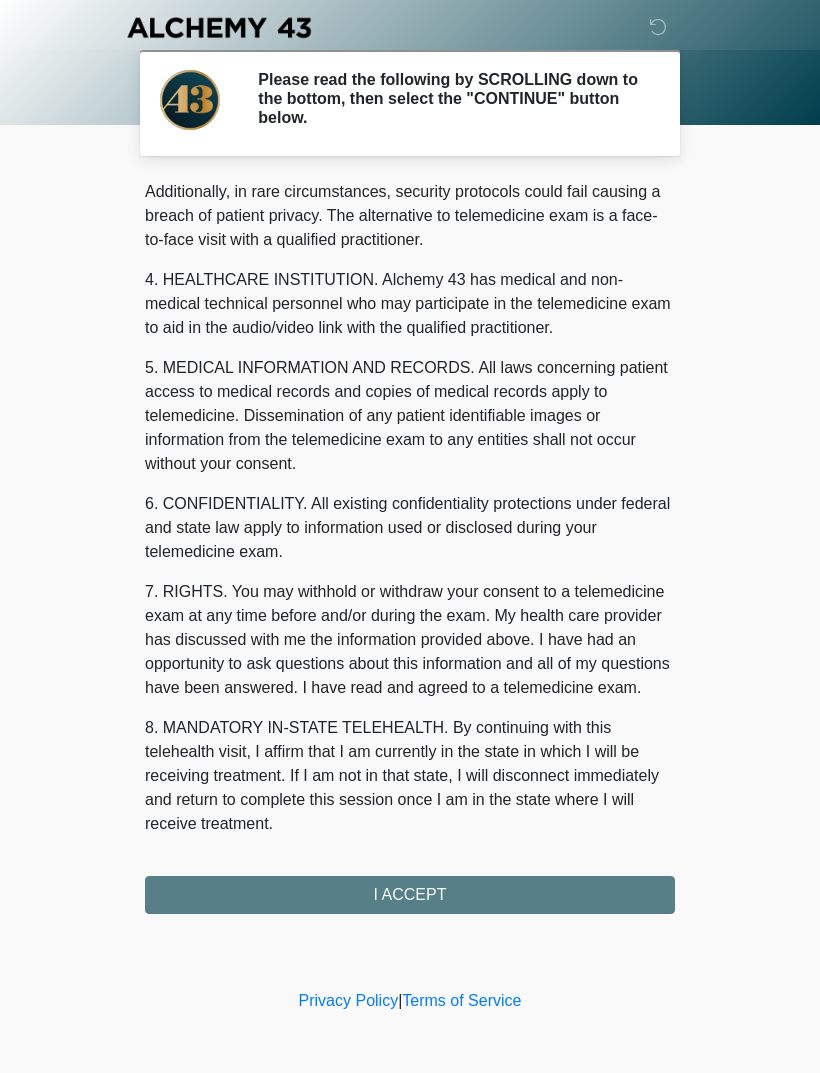 click on "I ACCEPT" at bounding box center [410, 895] 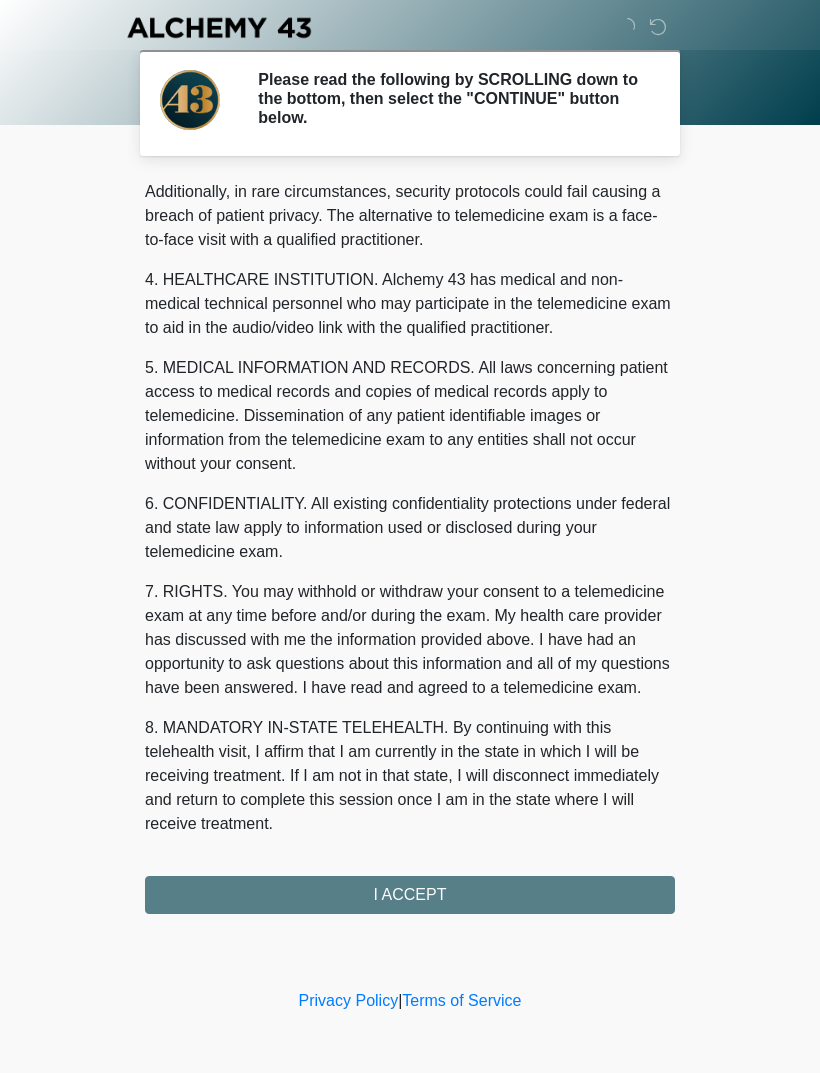 scroll, scrollTop: 487, scrollLeft: 0, axis: vertical 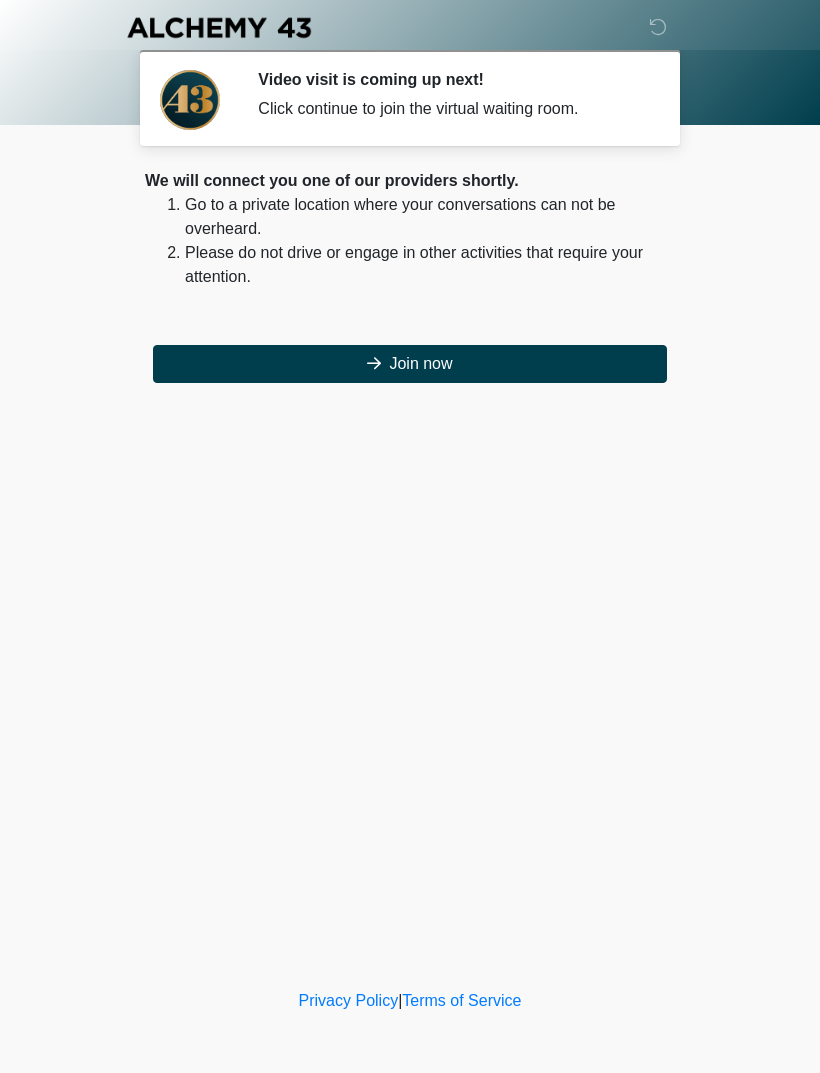 click on "Join now" at bounding box center (410, 364) 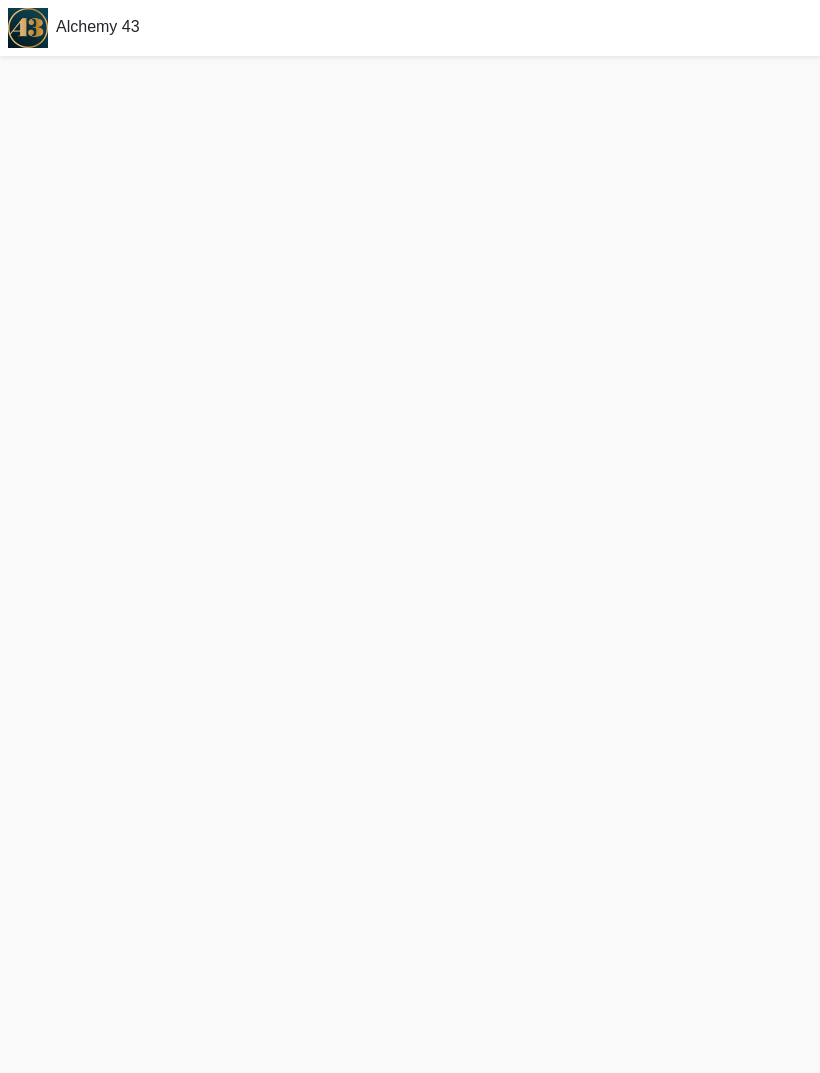 scroll, scrollTop: 0, scrollLeft: 0, axis: both 